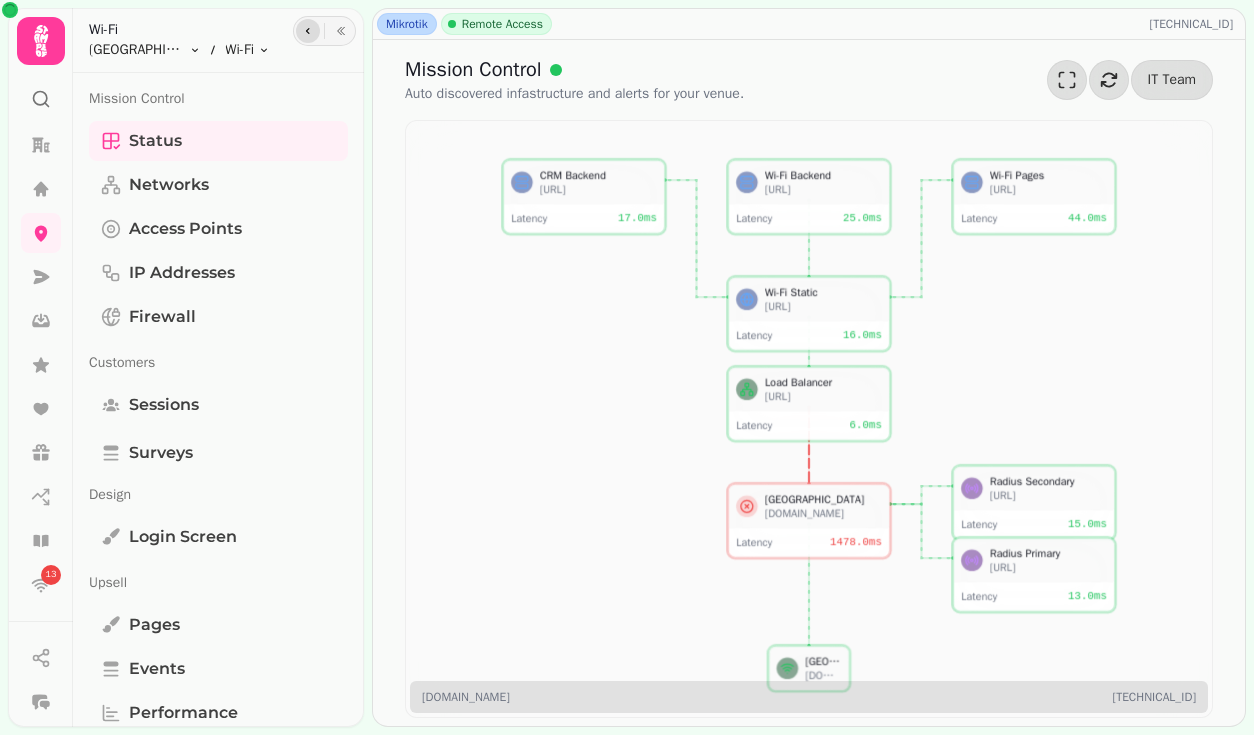 scroll, scrollTop: 0, scrollLeft: 0, axis: both 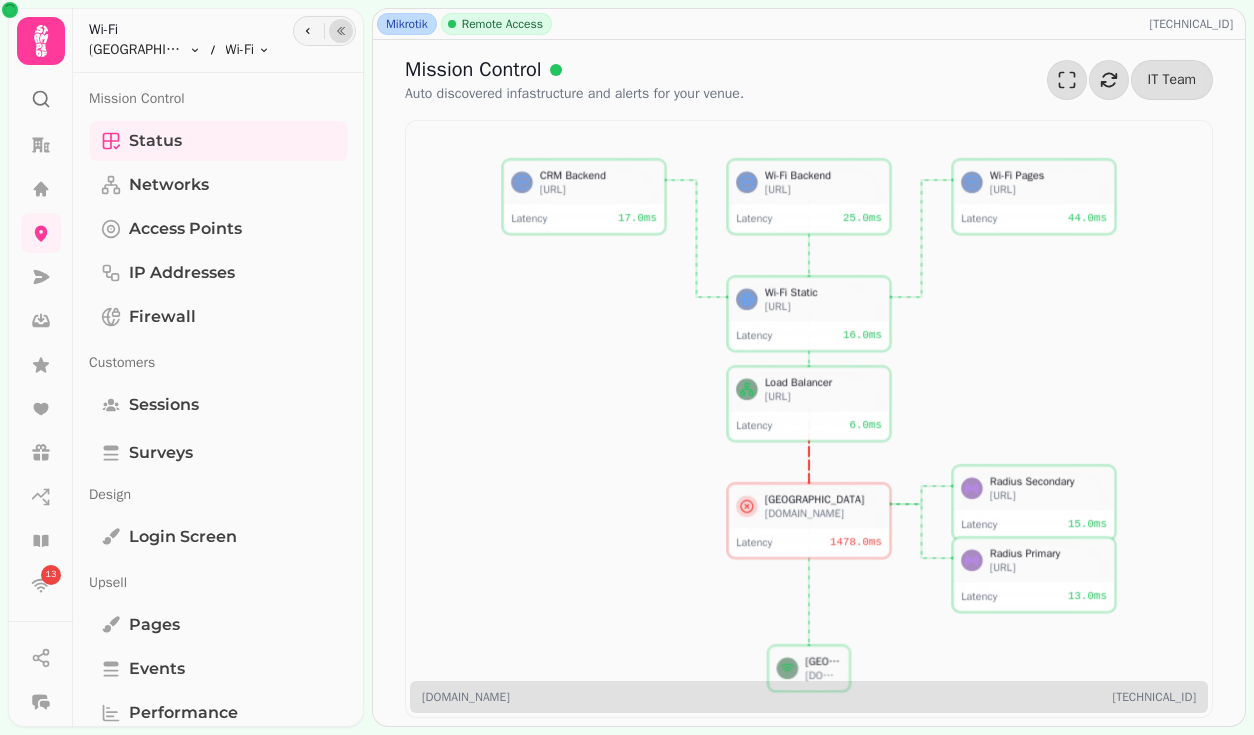 click 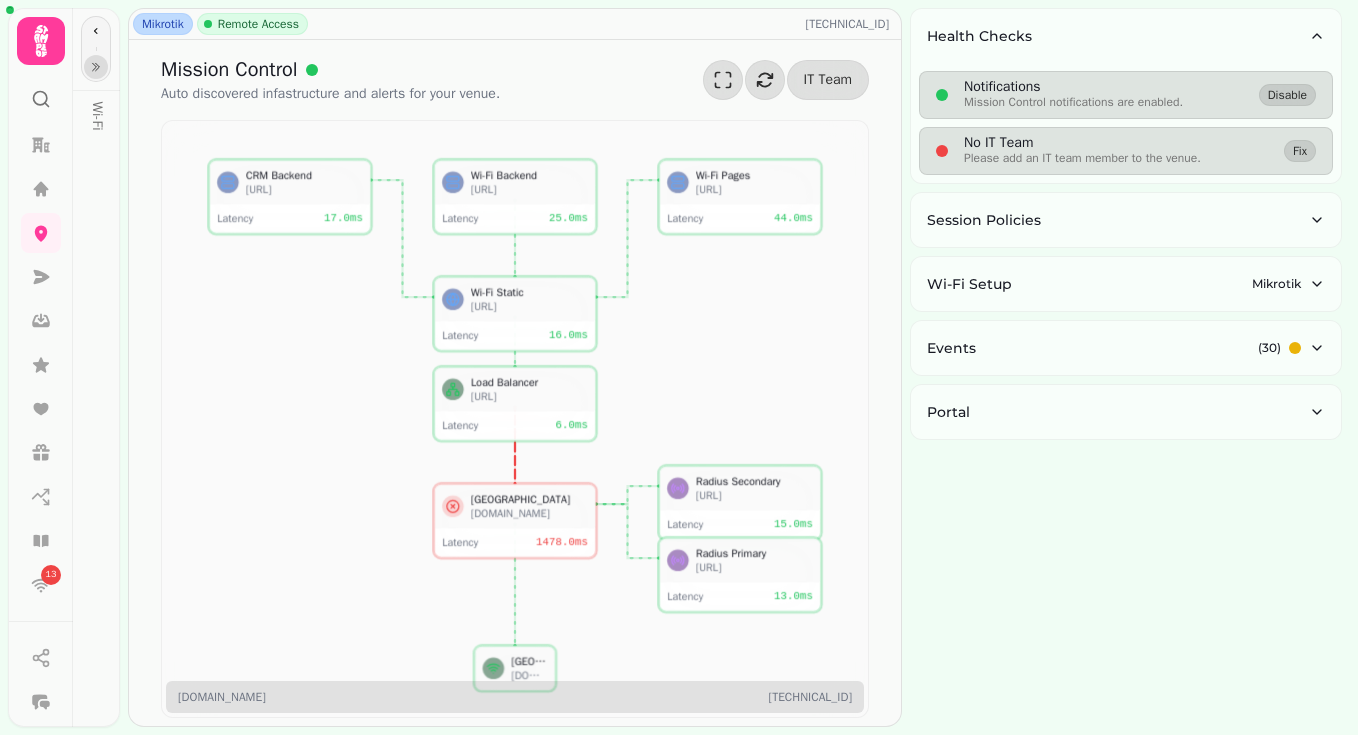 type 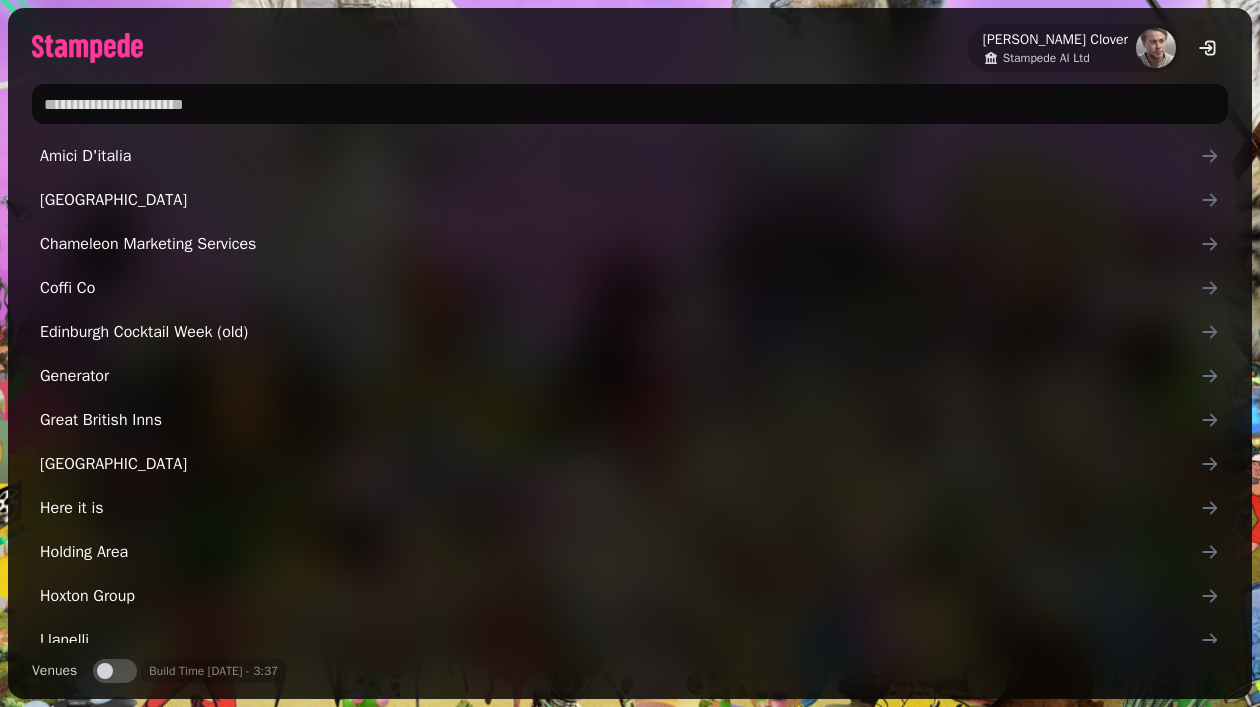 scroll, scrollTop: 0, scrollLeft: 0, axis: both 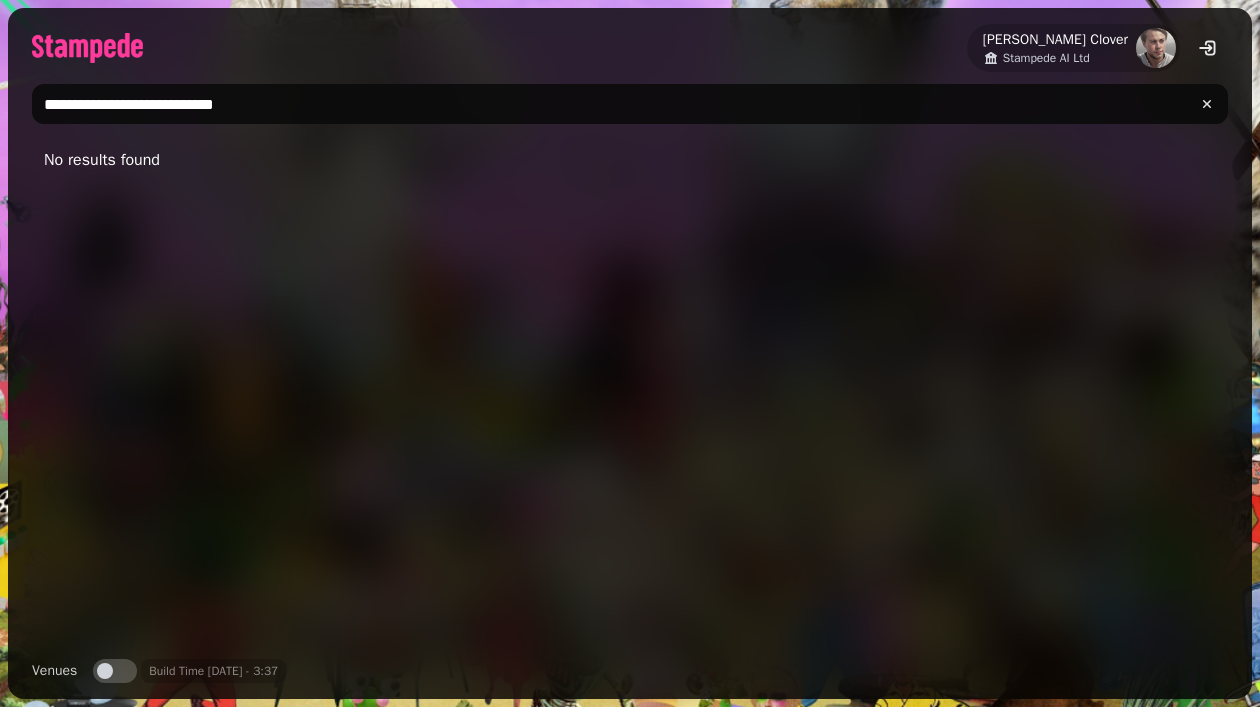click on "Venues" at bounding box center (115, 671) 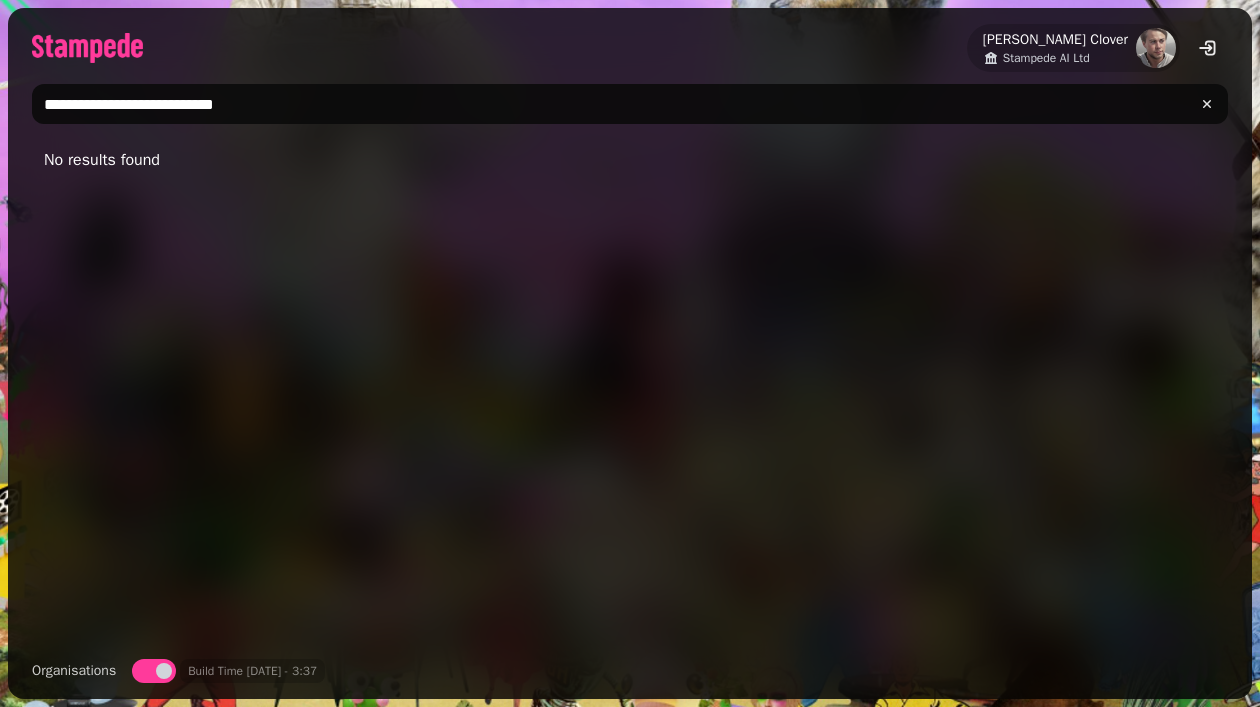 drag, startPoint x: 147, startPoint y: 105, endPoint x: -62, endPoint y: 92, distance: 209.40392 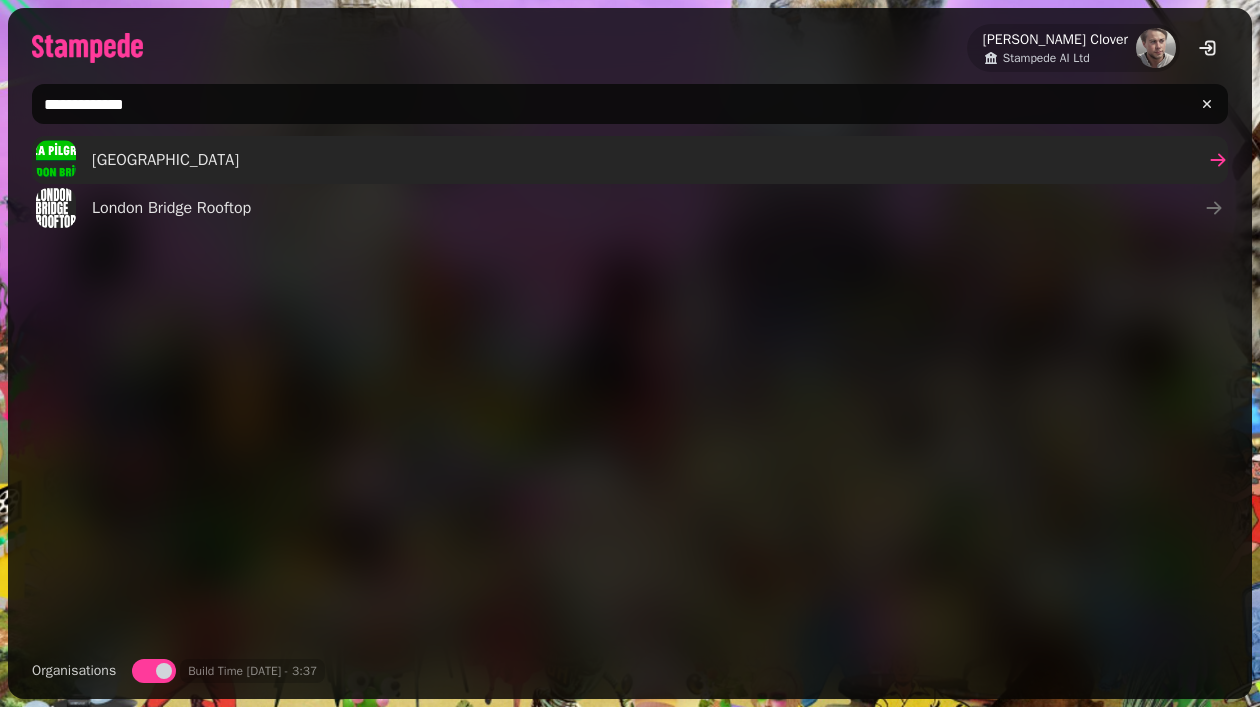 type on "**********" 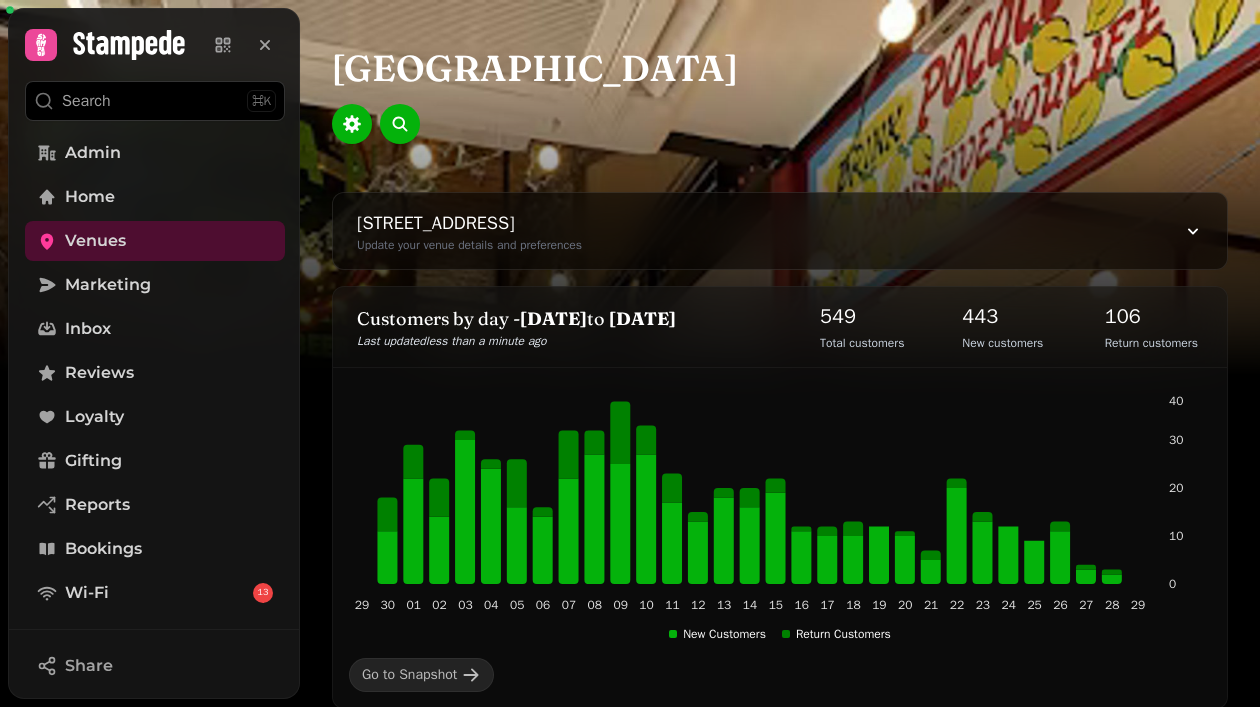 scroll, scrollTop: 1260, scrollLeft: 0, axis: vertical 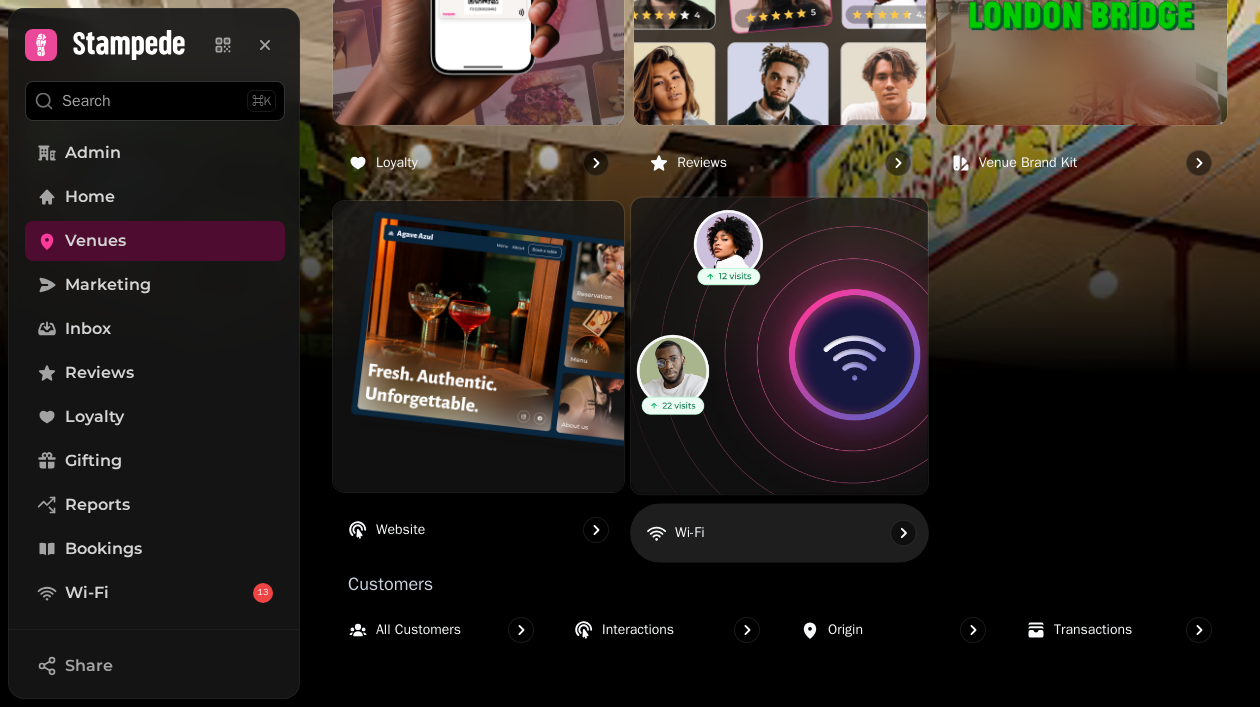 click at bounding box center (780, 345) 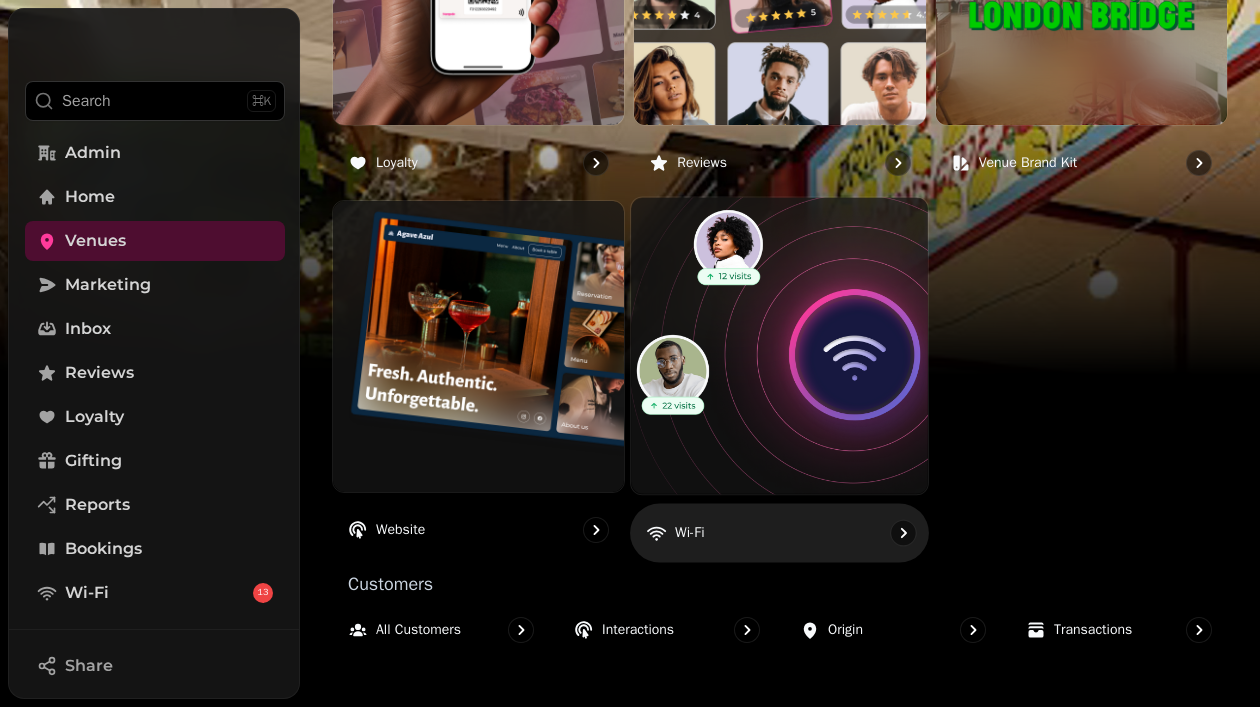 scroll, scrollTop: 0, scrollLeft: 0, axis: both 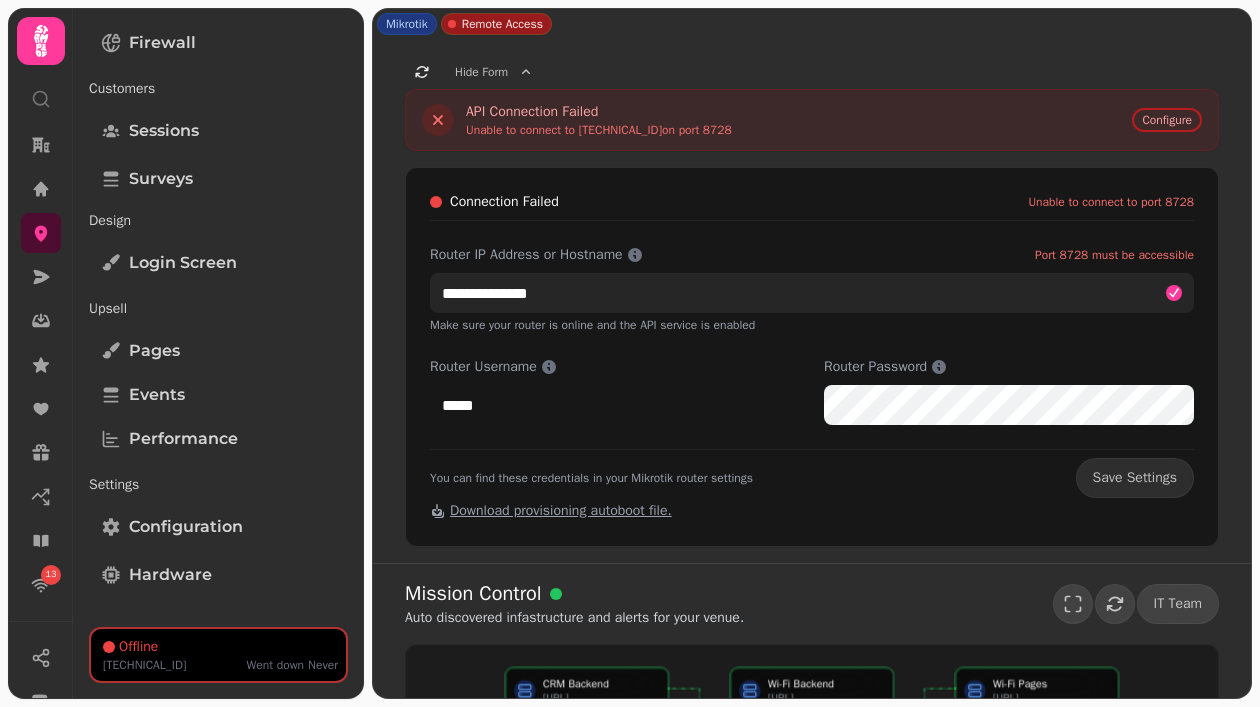 click on "**********" at bounding box center (812, 293) 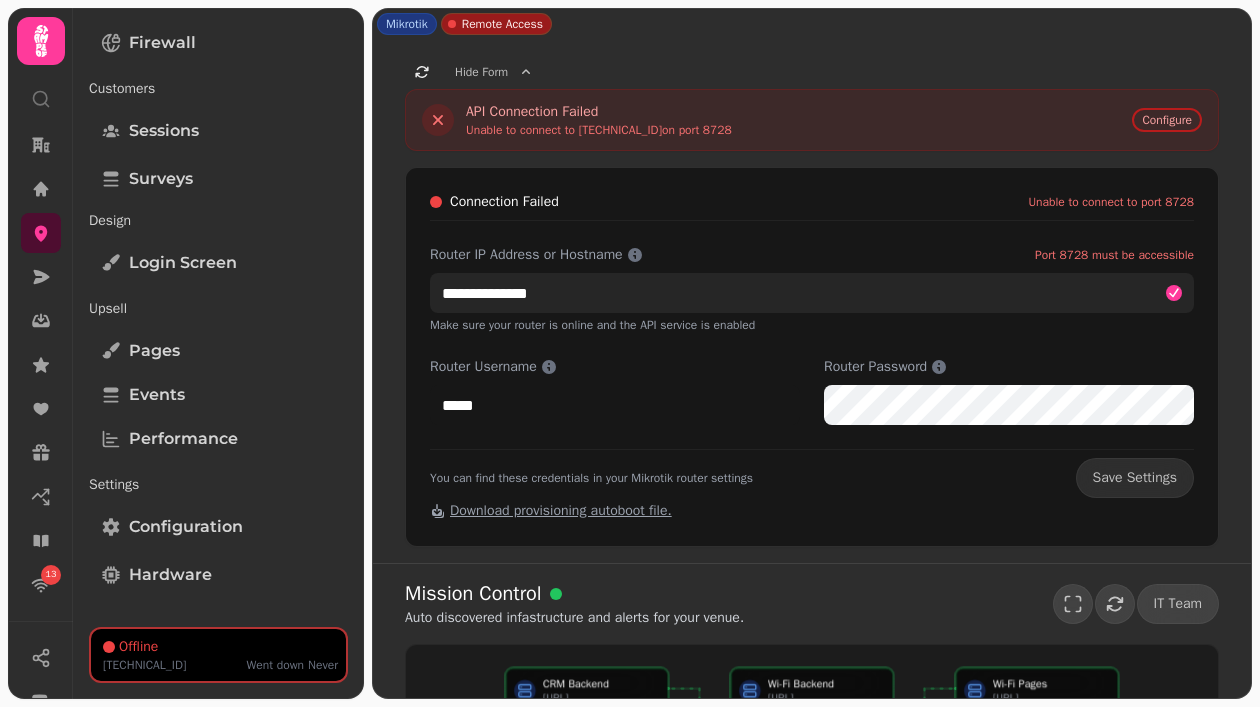 click on "**********" at bounding box center [812, 293] 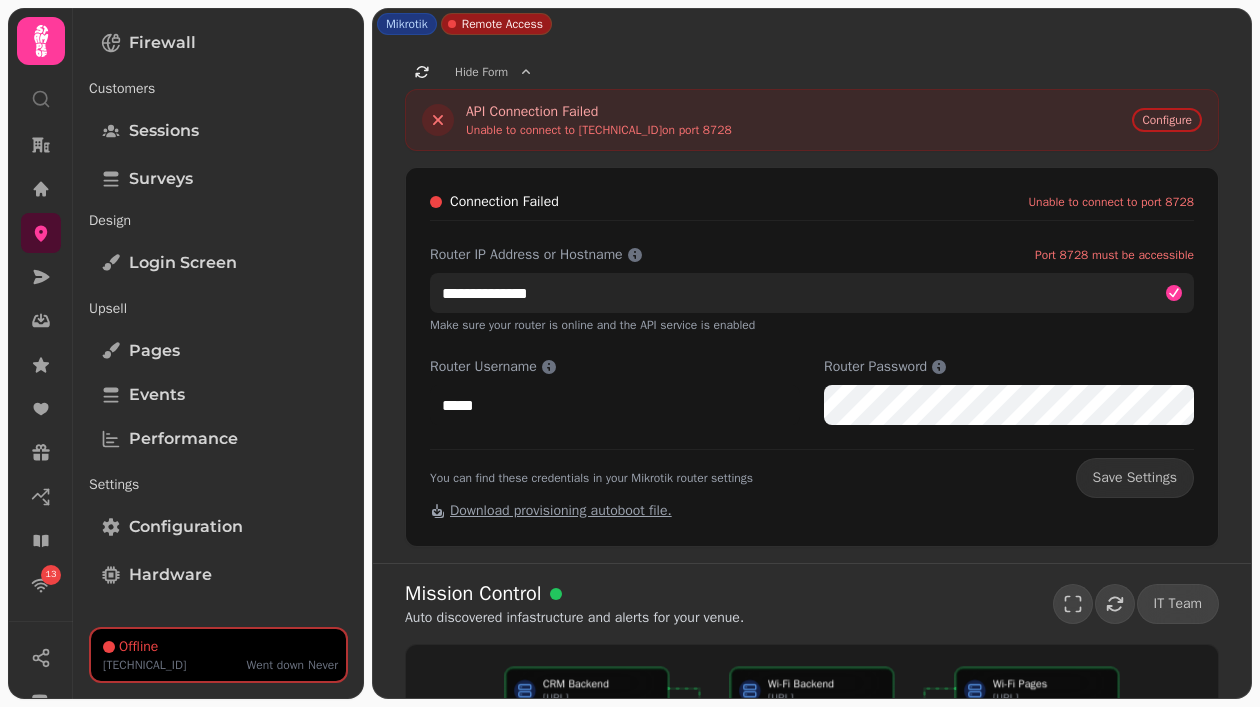 click on "**********" at bounding box center [812, 293] 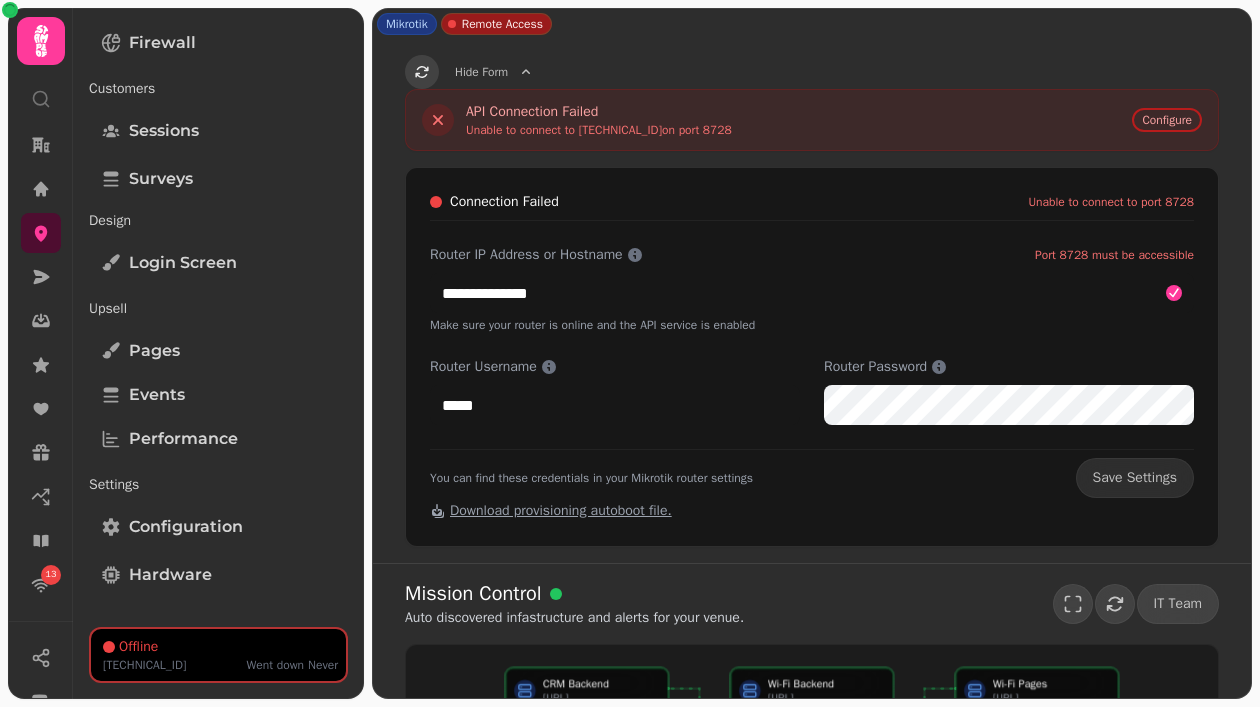 click 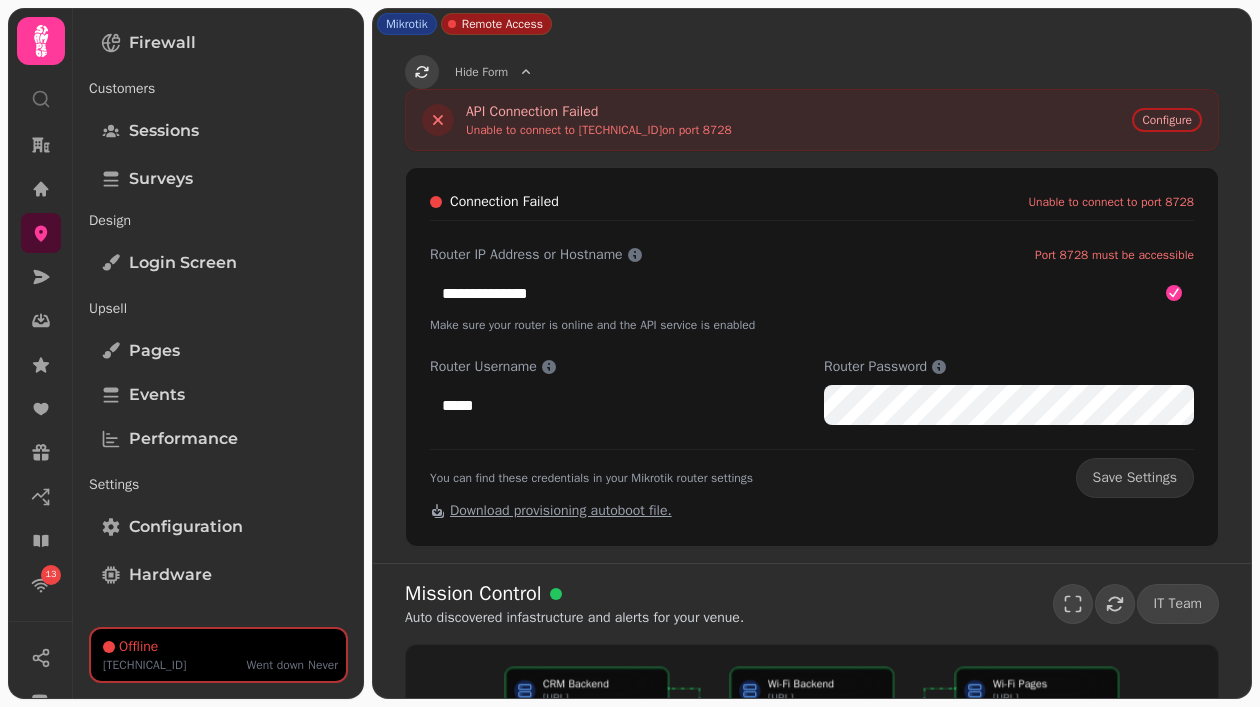click 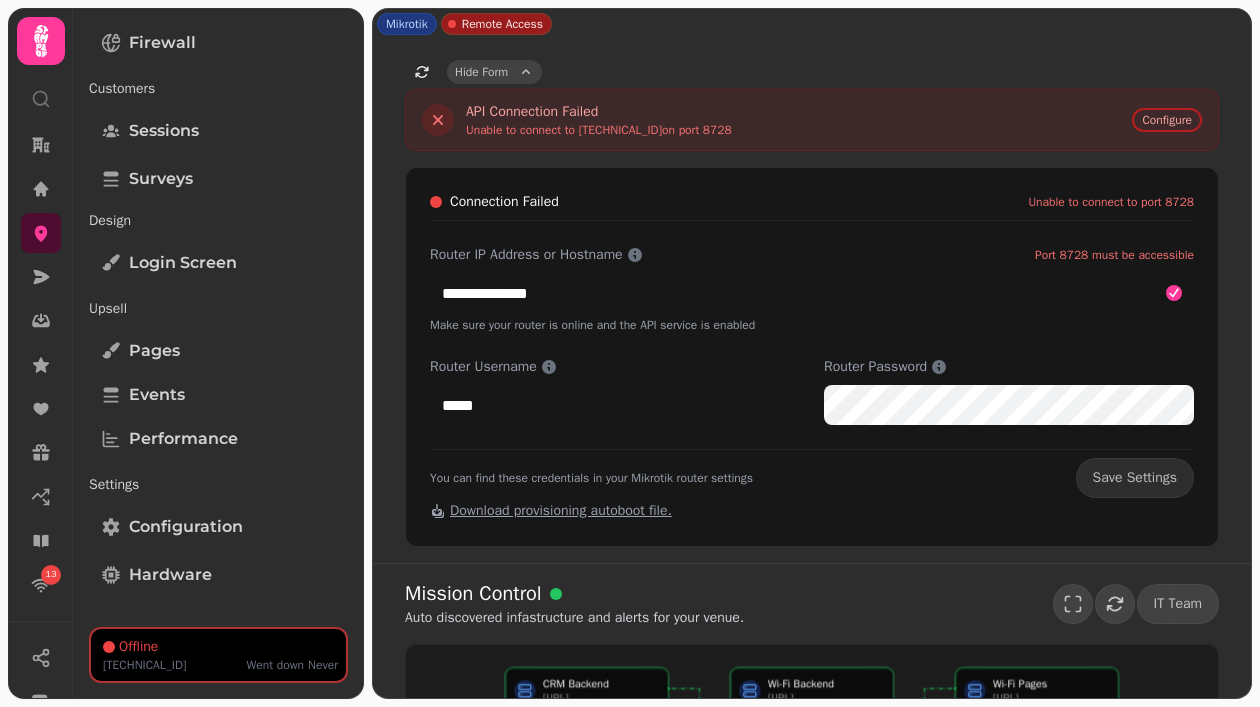 click on "Hide Form" at bounding box center [481, 72] 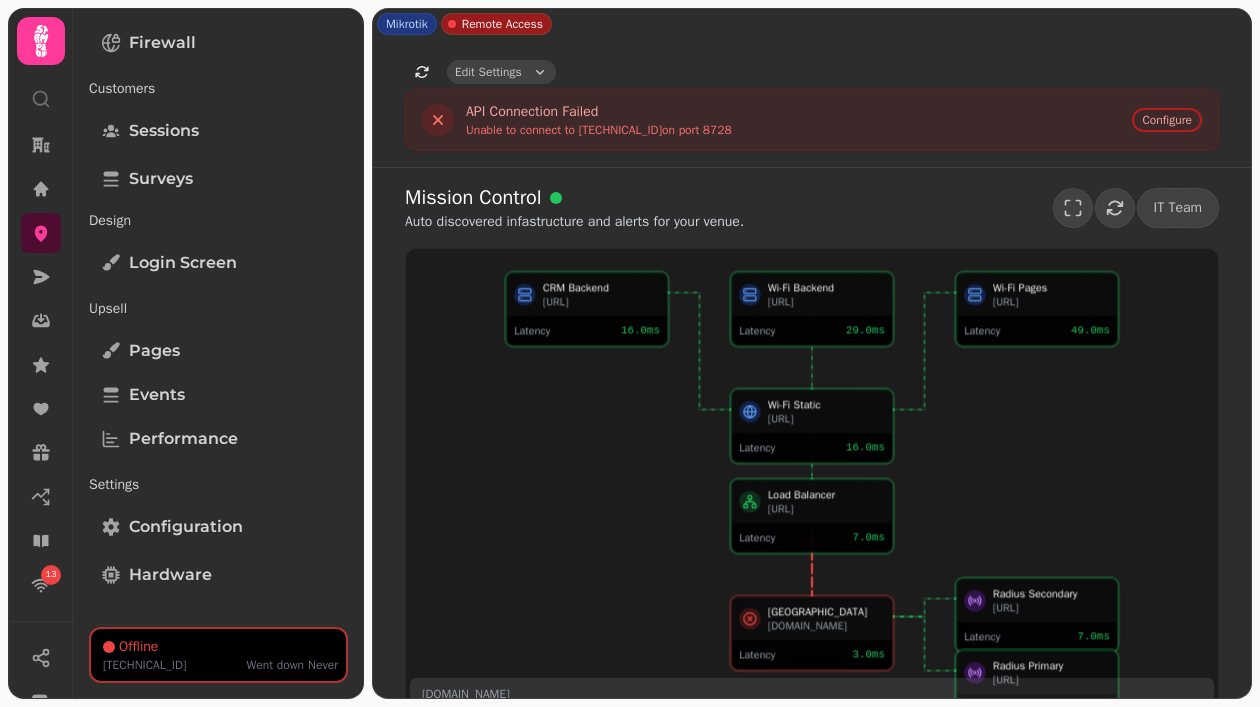 click on "Edit Settings" at bounding box center (488, 72) 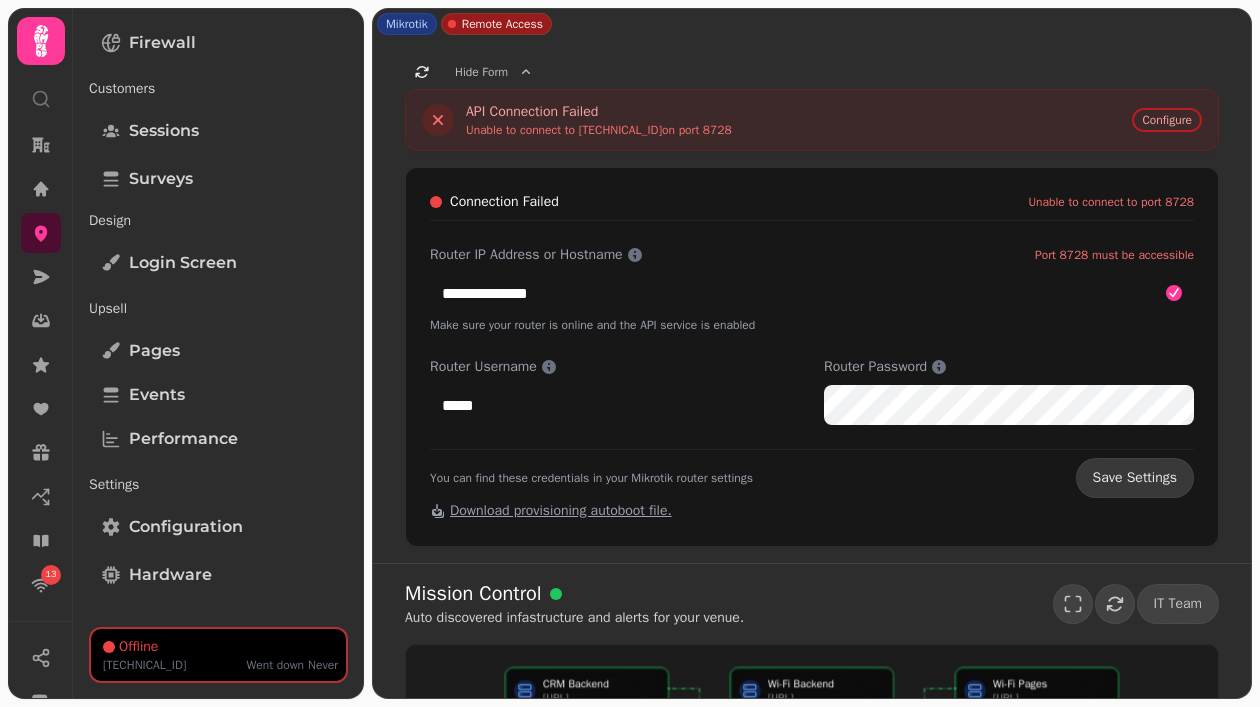 click on "Save Settings" at bounding box center (1135, 478) 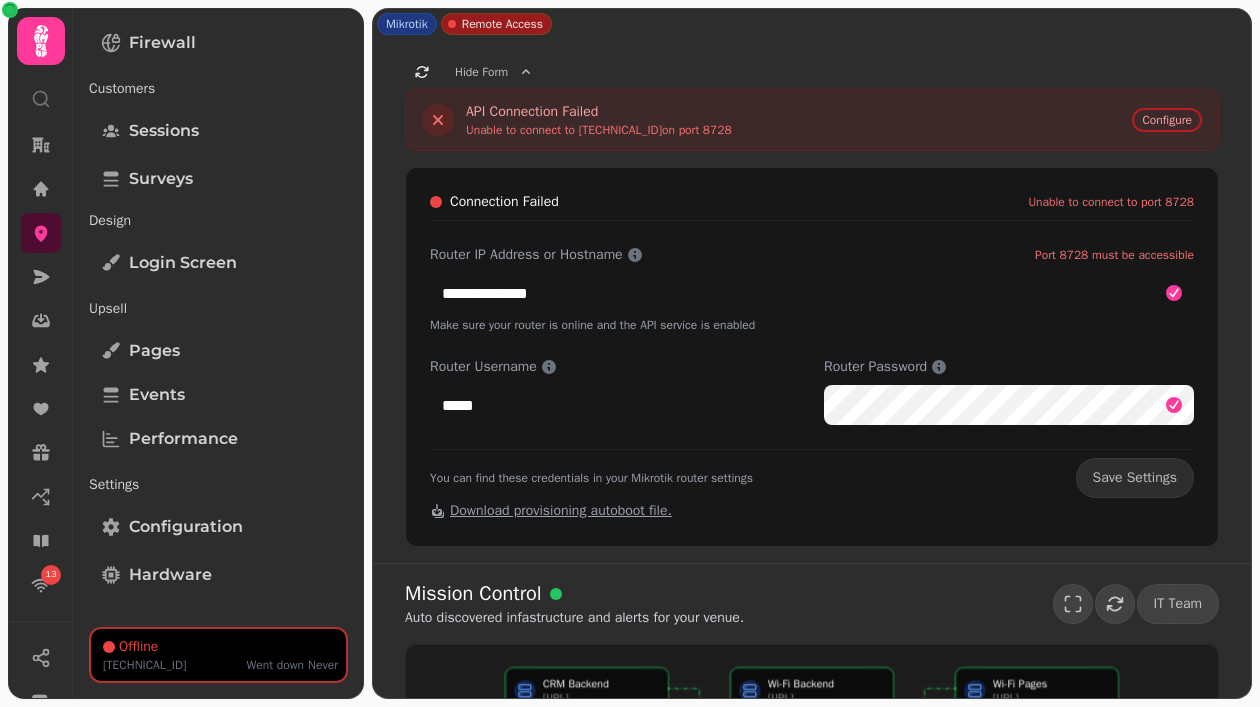 scroll, scrollTop: 62, scrollLeft: 0, axis: vertical 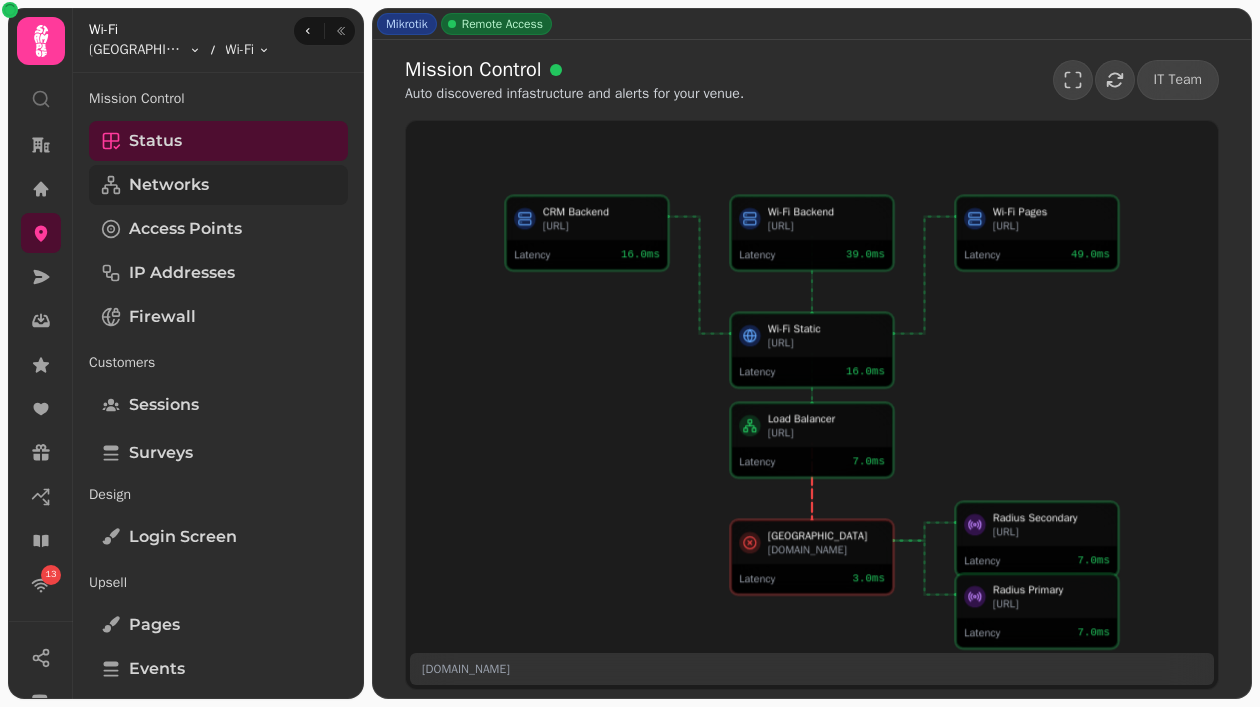 click on "Networks" at bounding box center [169, 185] 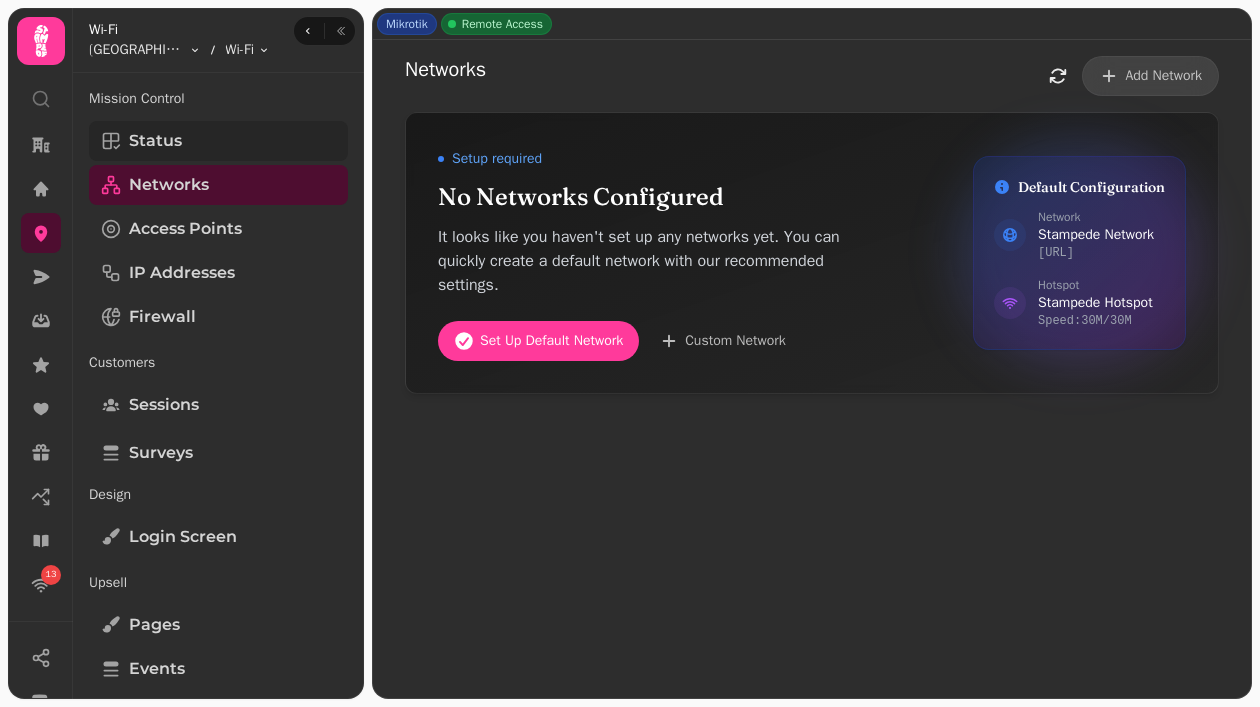 click on "Status" at bounding box center [218, 141] 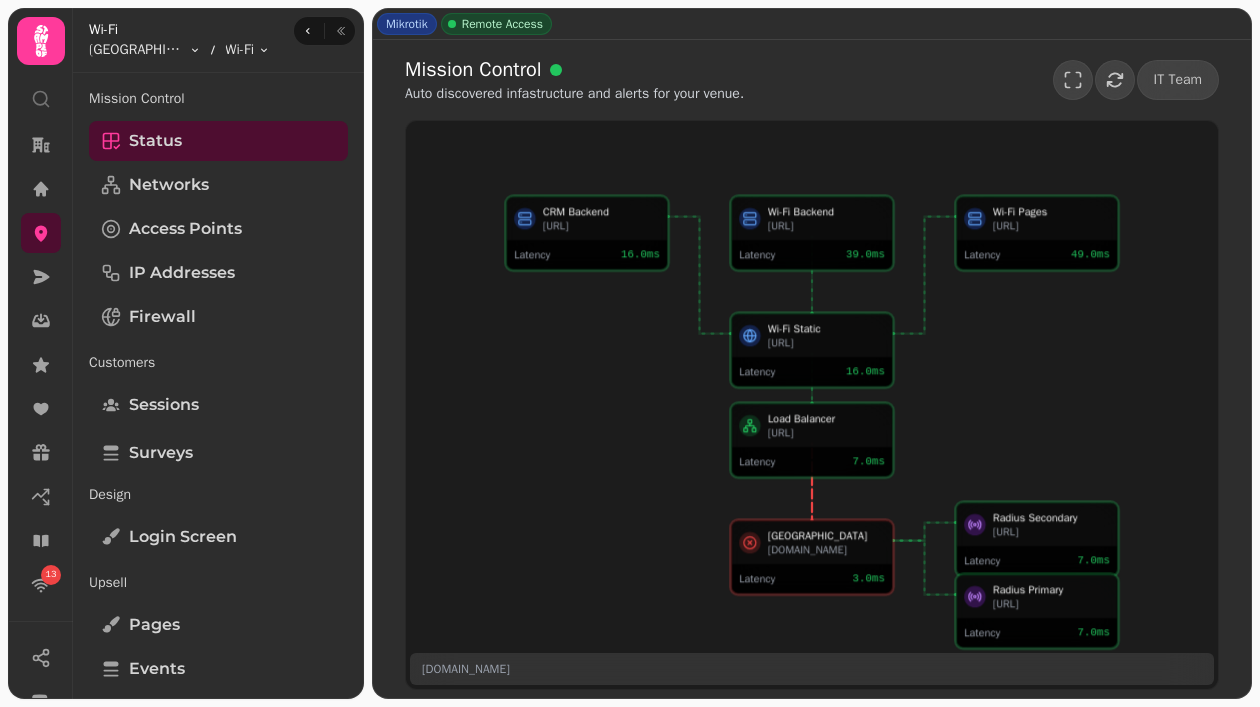 click on "Remote Access" at bounding box center (502, 24) 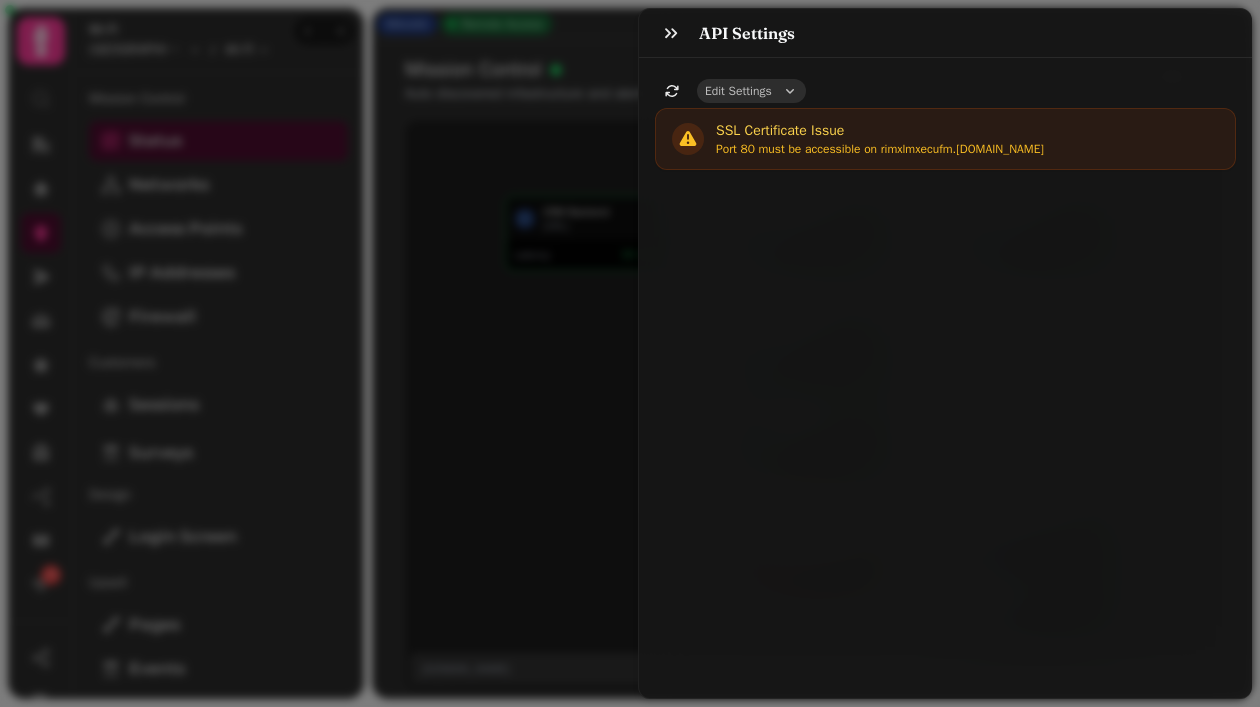 click on "Edit Settings" at bounding box center (751, 91) 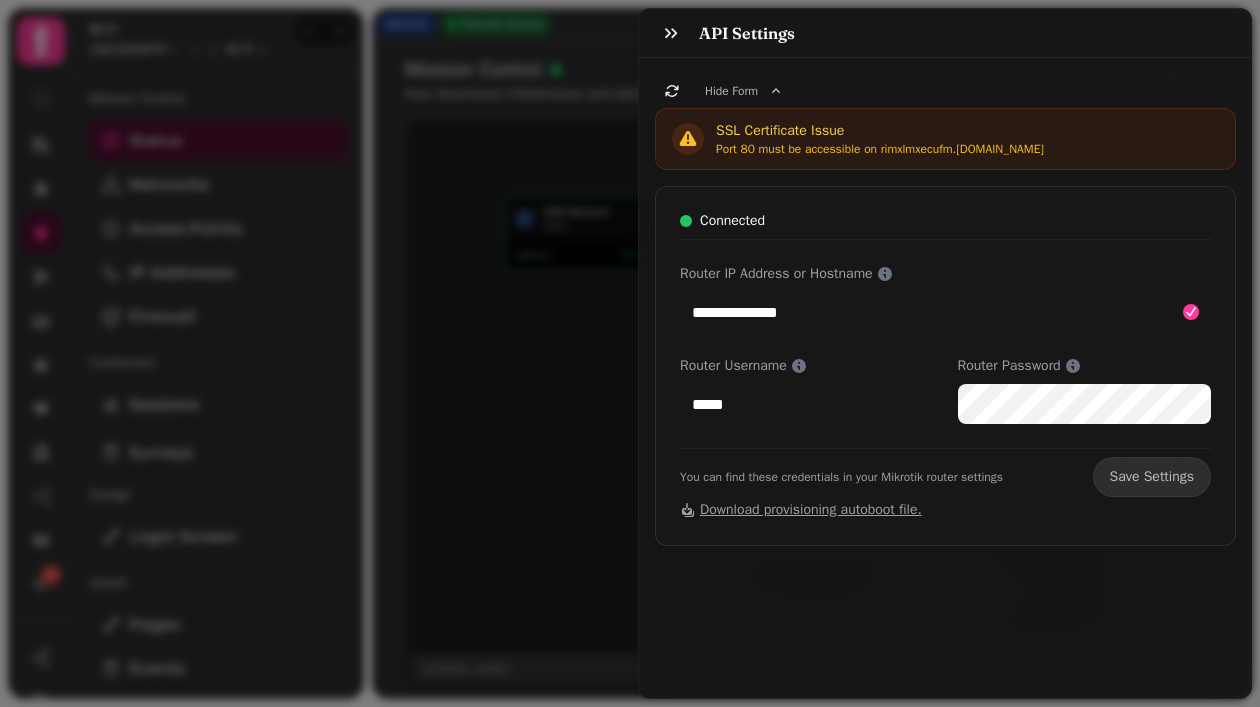 click on "Download provisioning autoboot file." at bounding box center [811, 509] 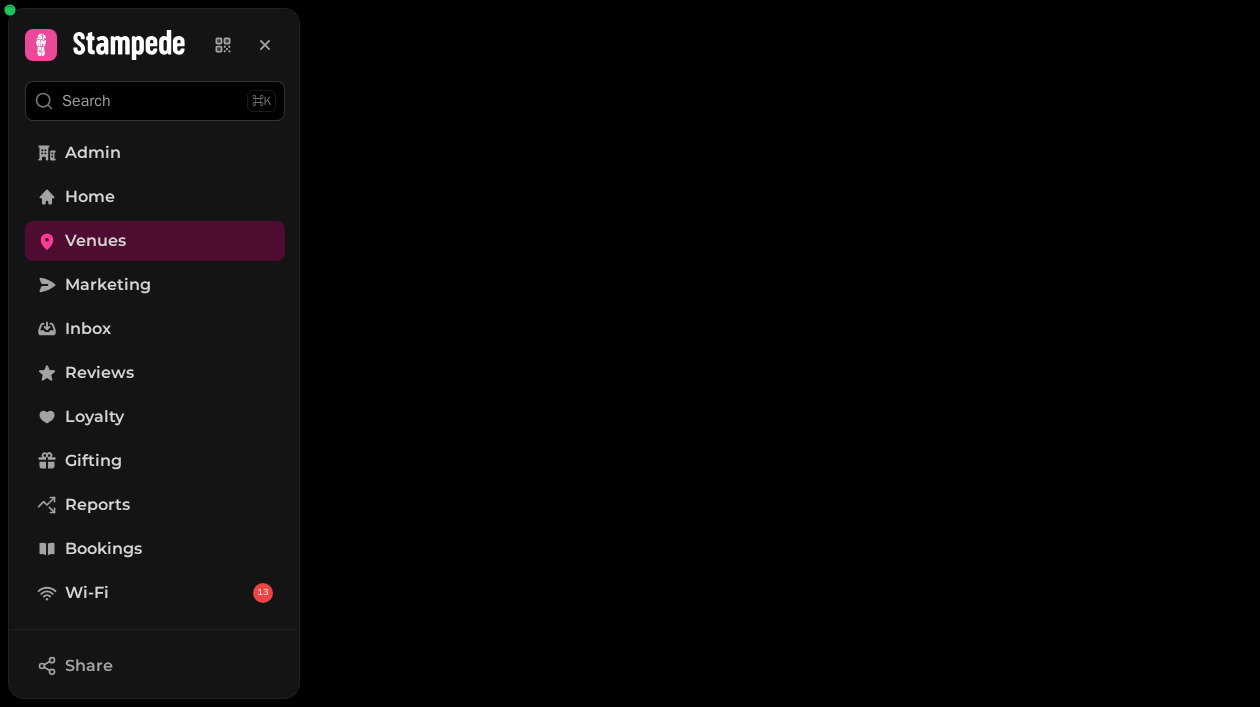 scroll, scrollTop: 0, scrollLeft: 0, axis: both 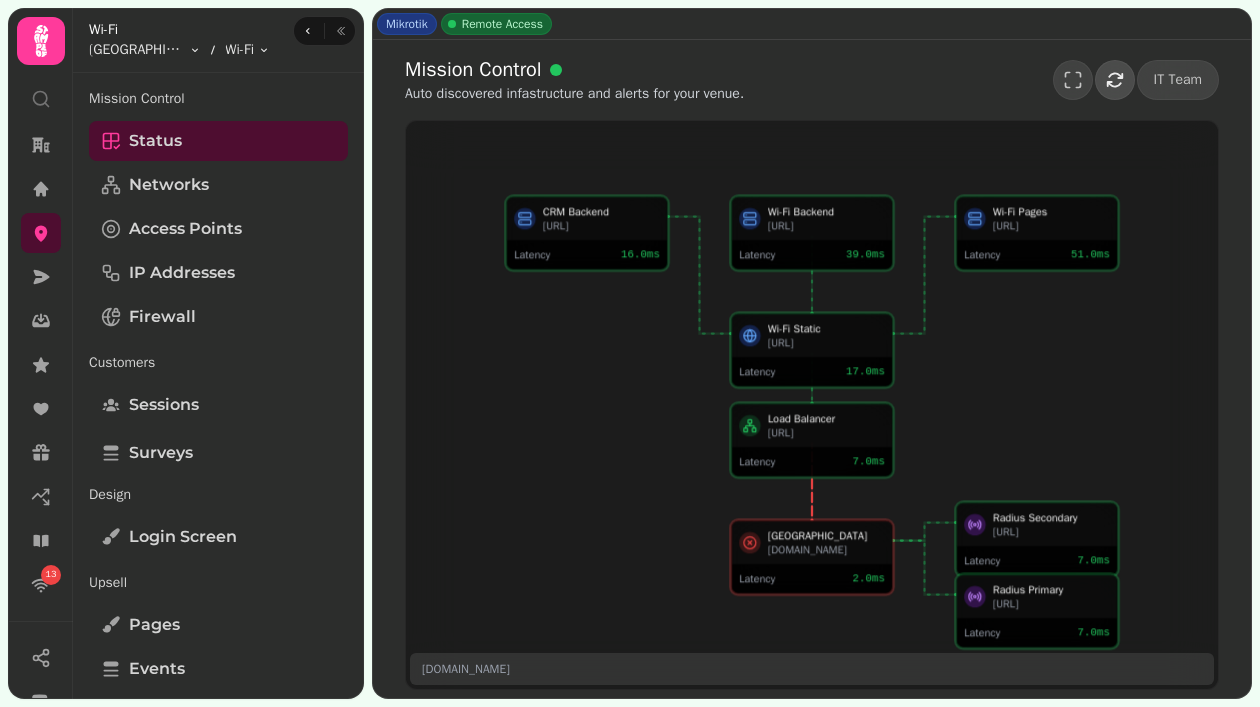 click 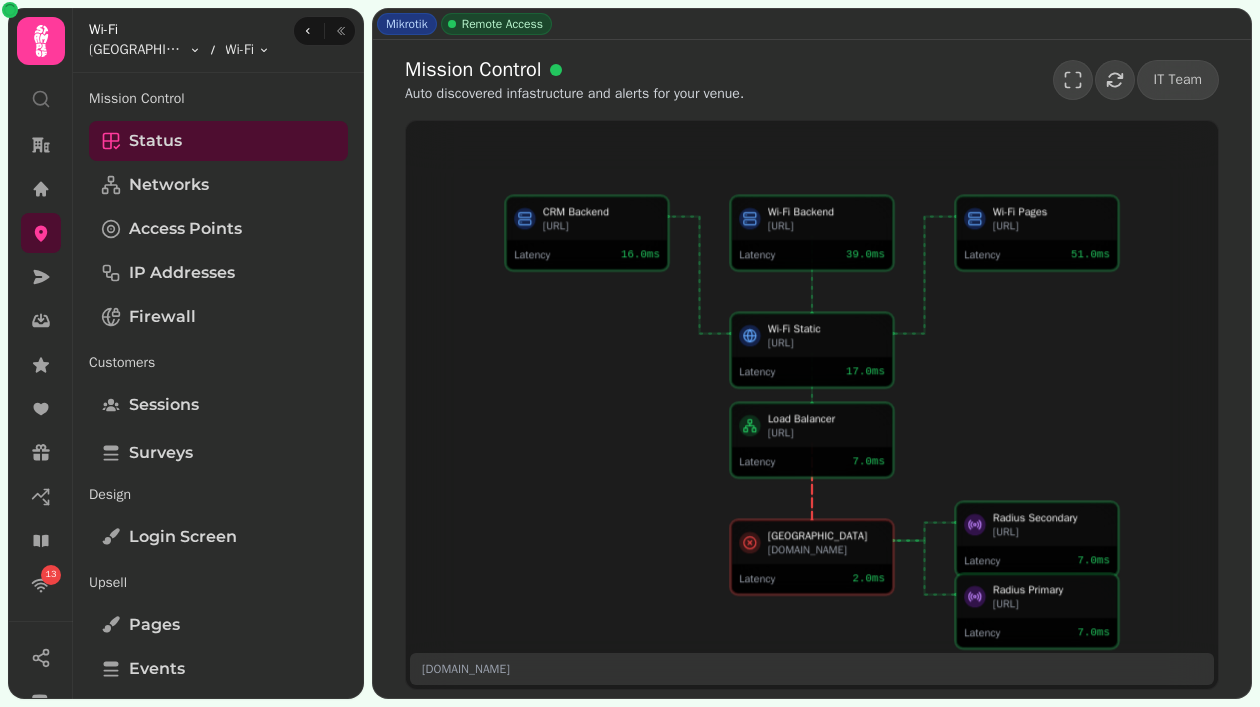 click on "Remote Access" at bounding box center [496, 24] 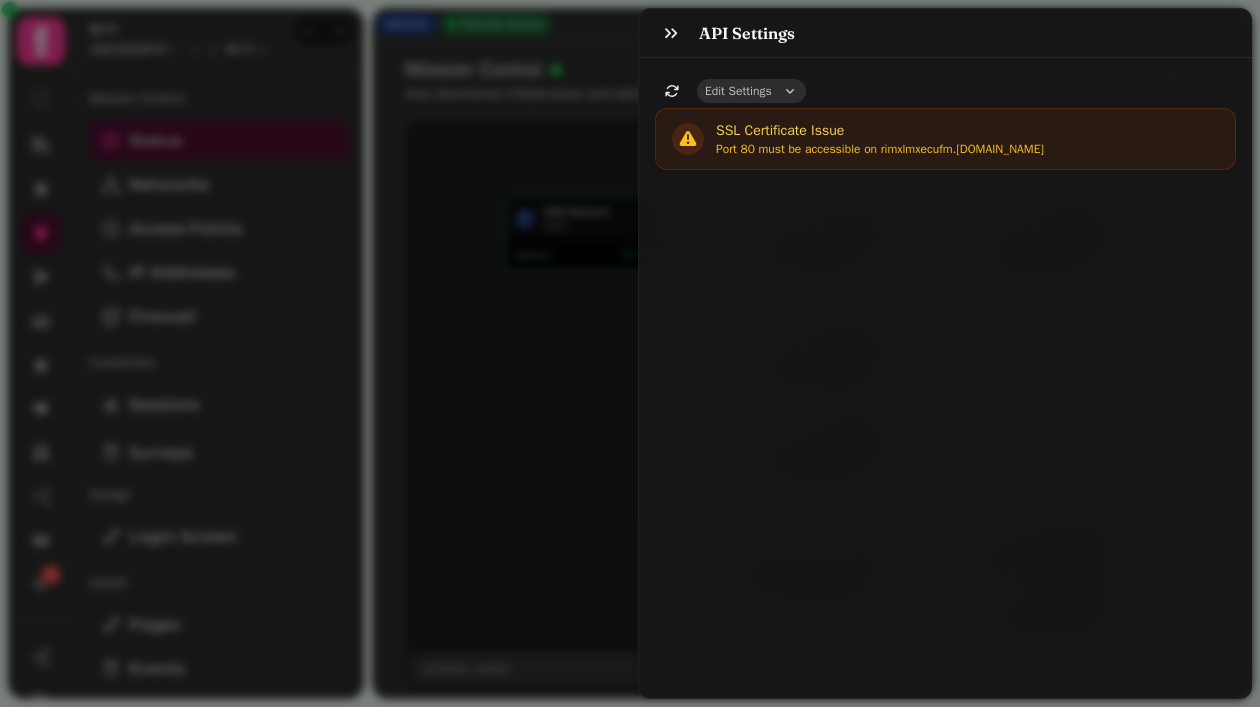 click on "Edit Settings" at bounding box center [751, 91] 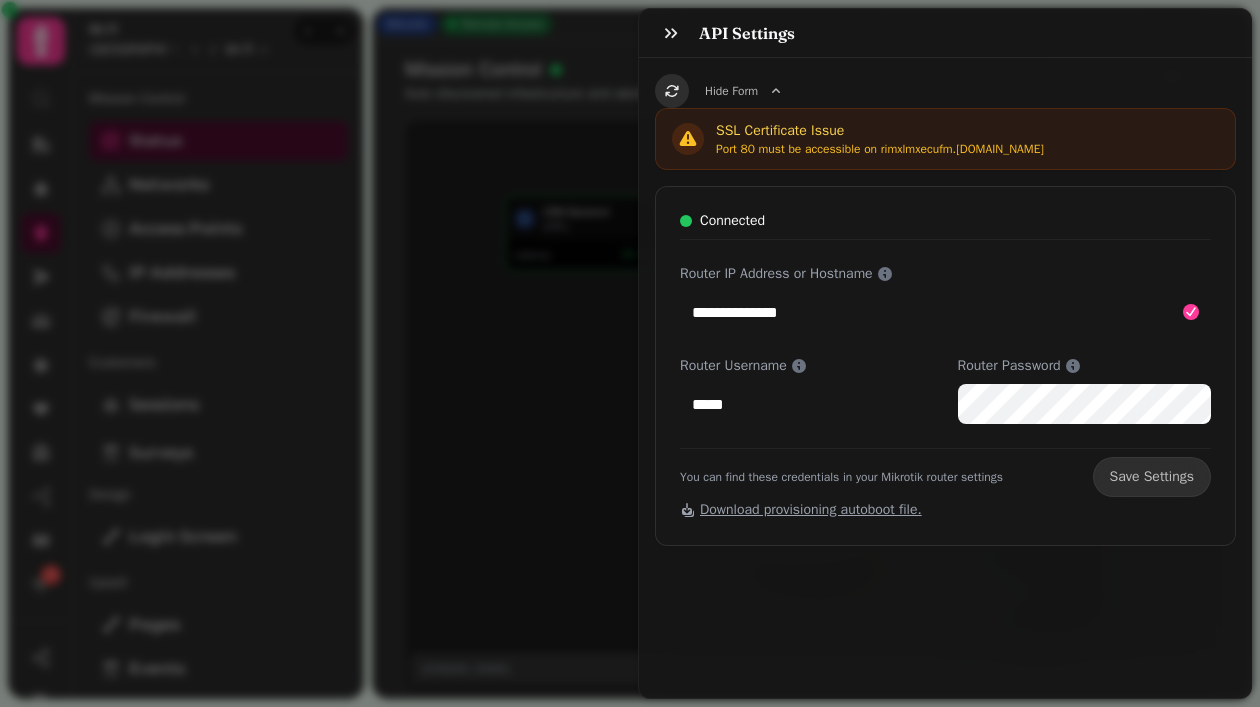 click at bounding box center (672, 91) 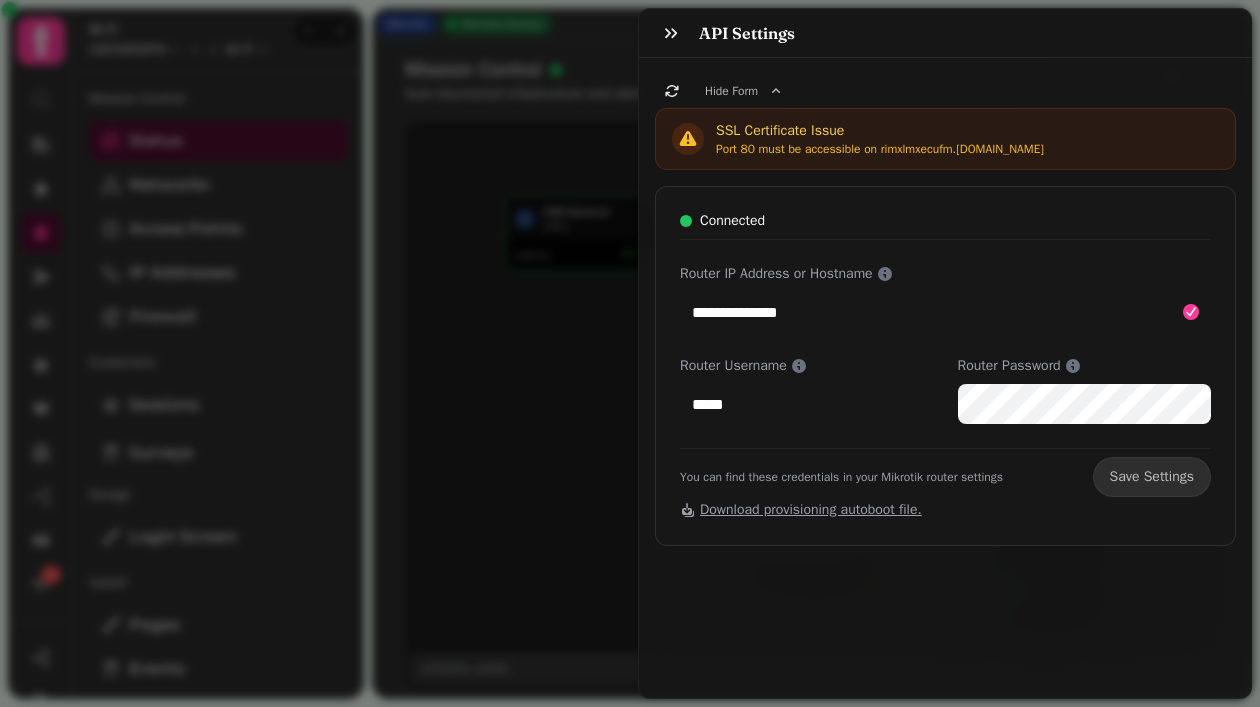 click on "**********" at bounding box center (630, 369) 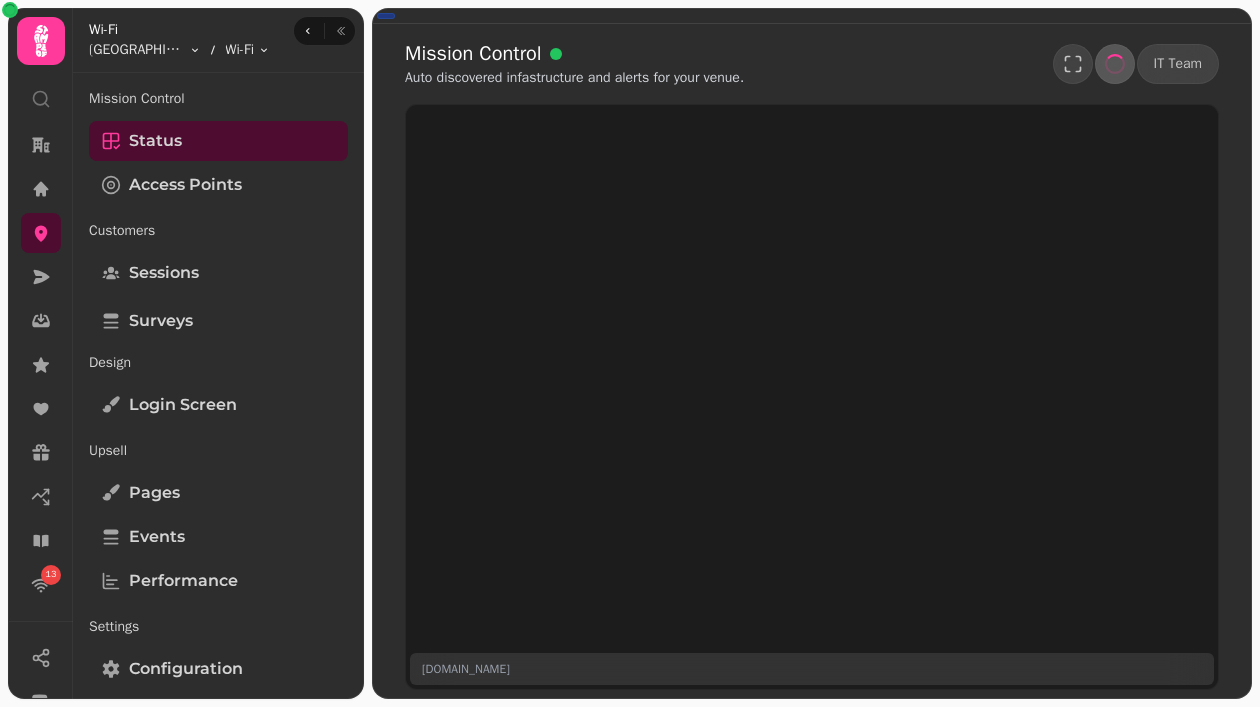 scroll, scrollTop: 0, scrollLeft: 0, axis: both 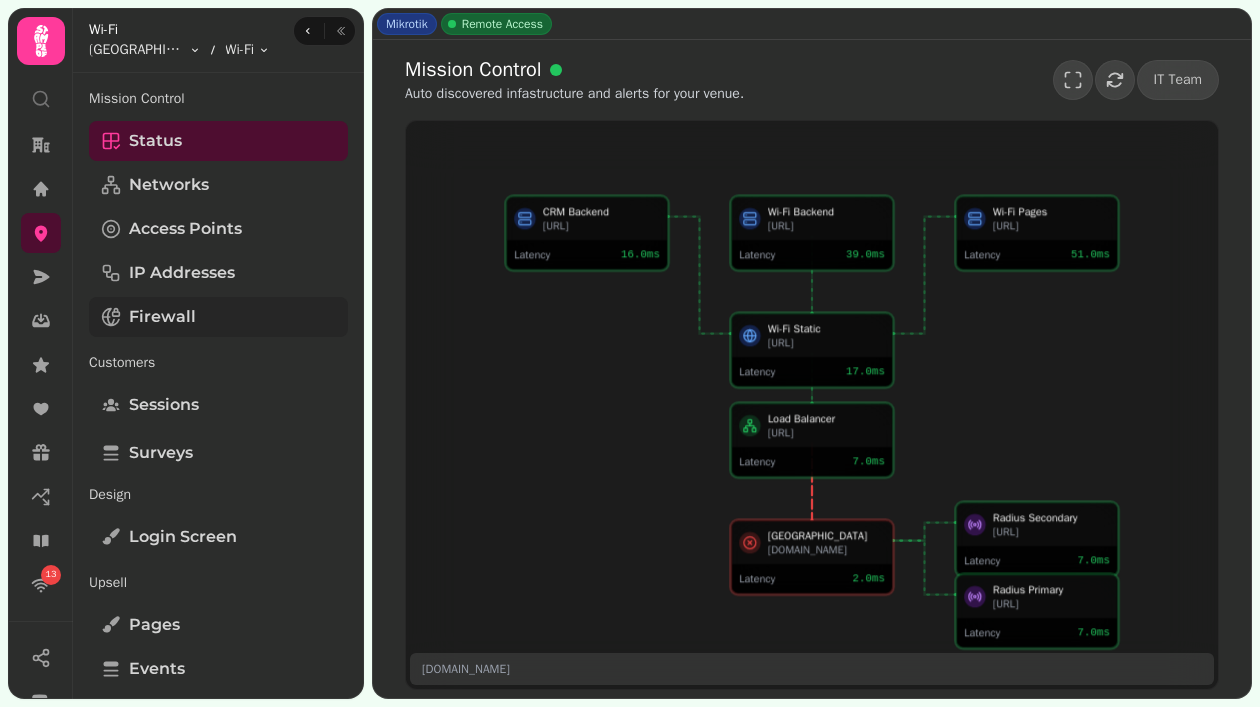 click on "Firewall" at bounding box center [218, 317] 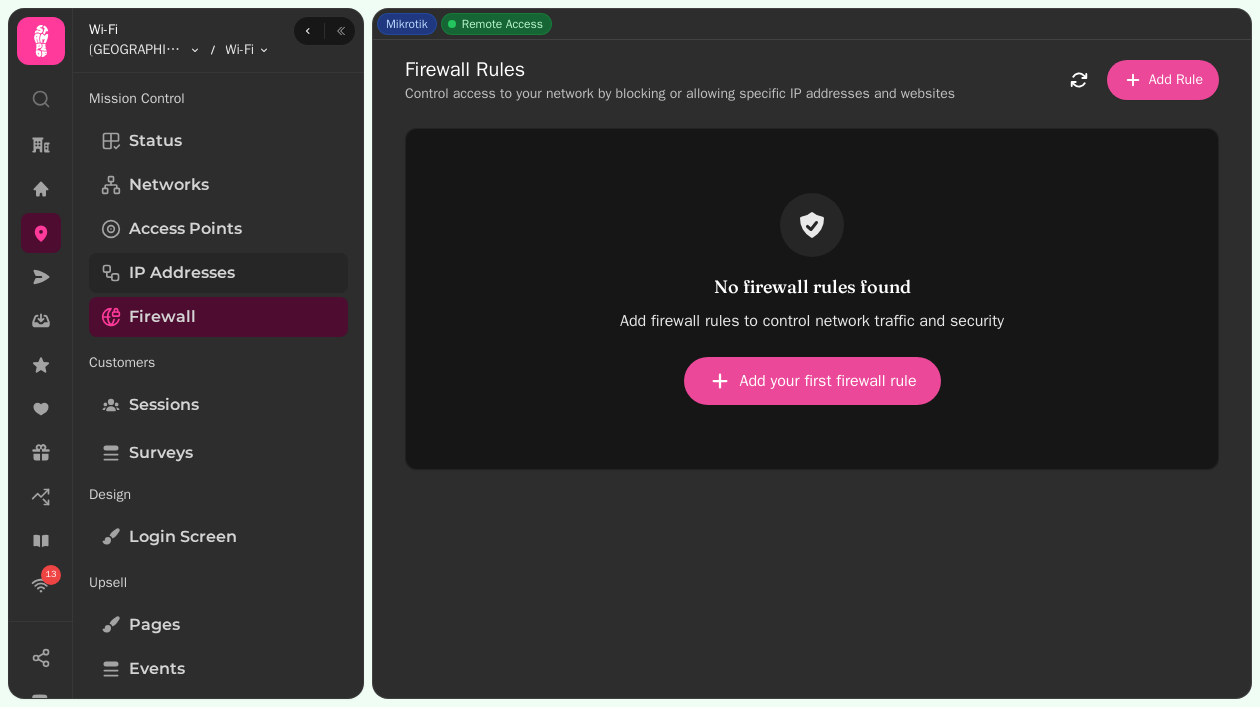 click on "IP Addresses" at bounding box center [182, 273] 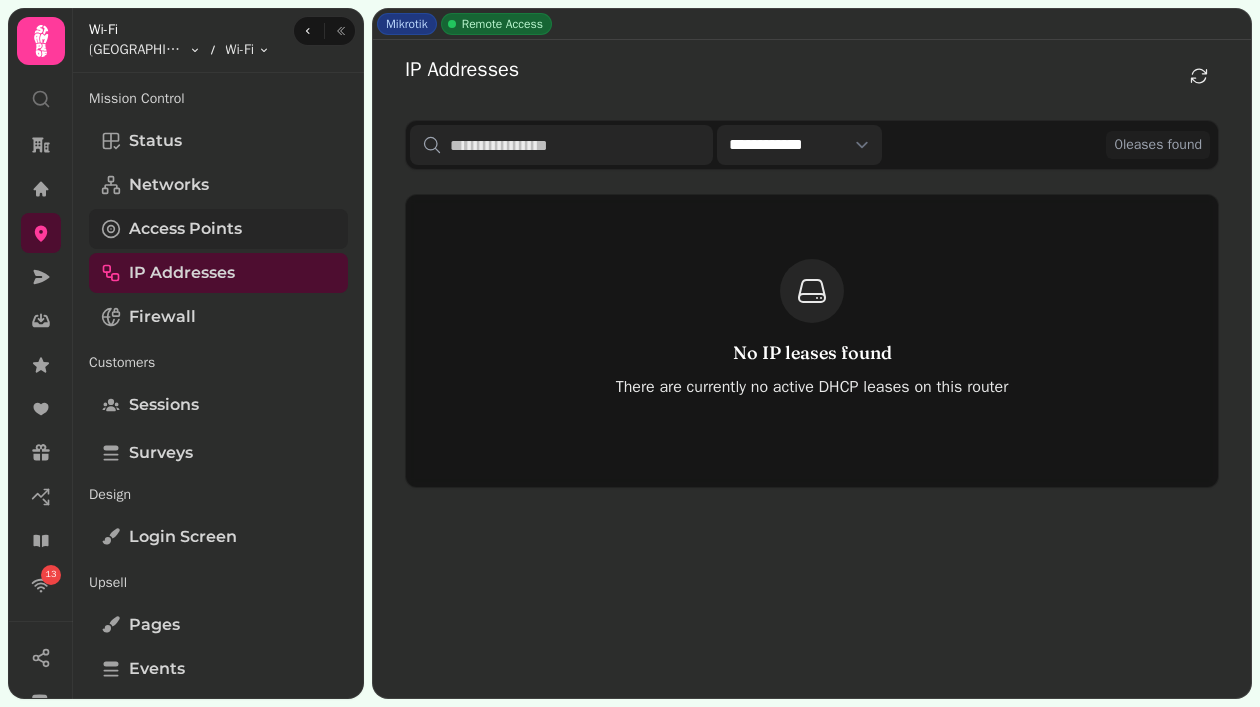 click on "Access Points" at bounding box center [185, 229] 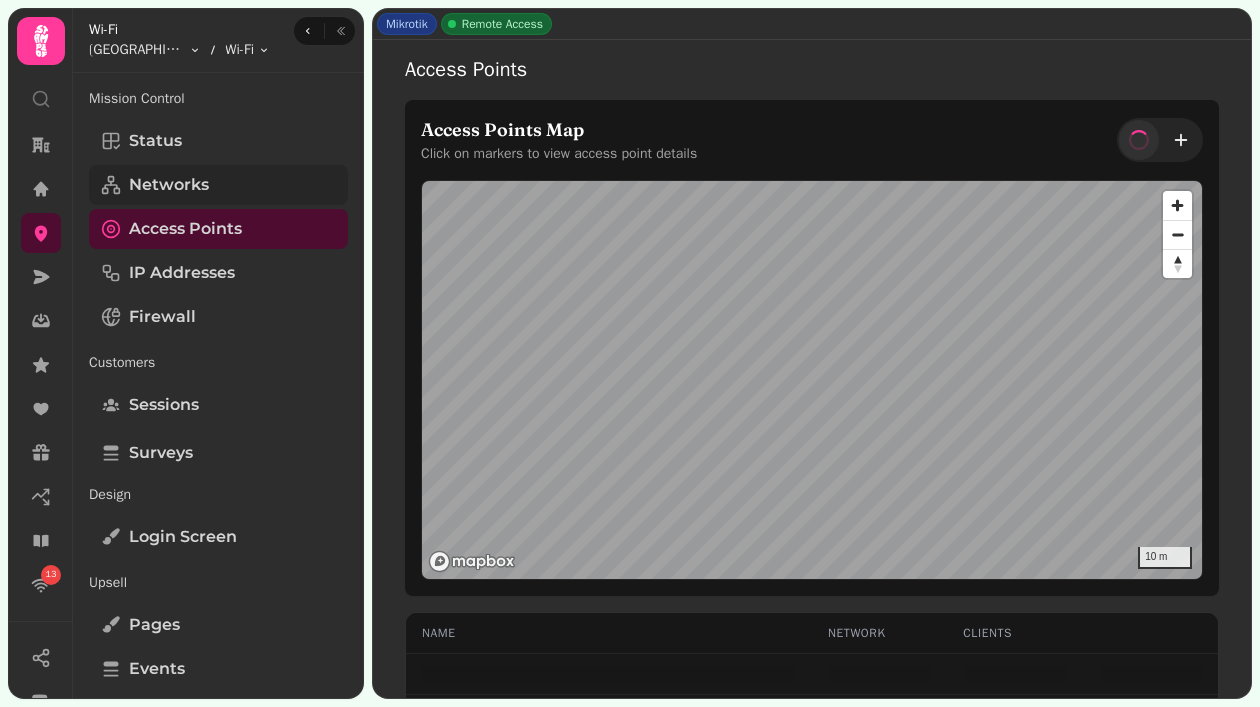 click on "Networks" at bounding box center (218, 185) 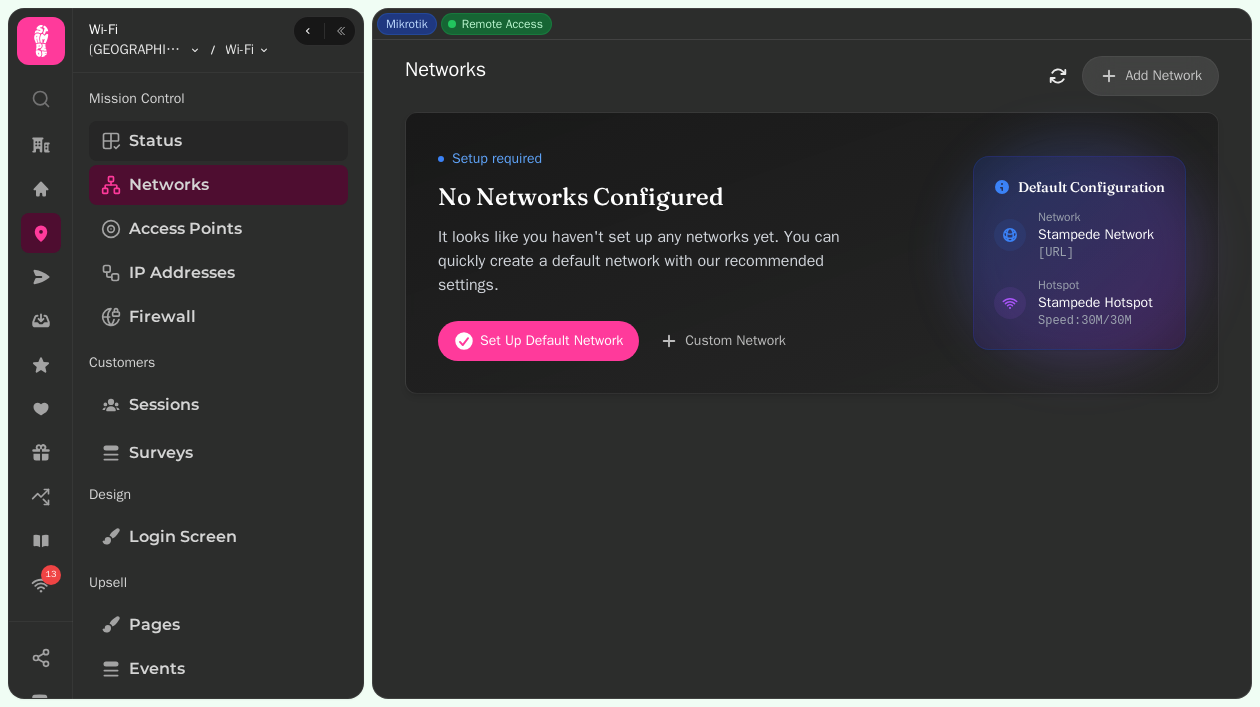 click on "Status" at bounding box center (218, 141) 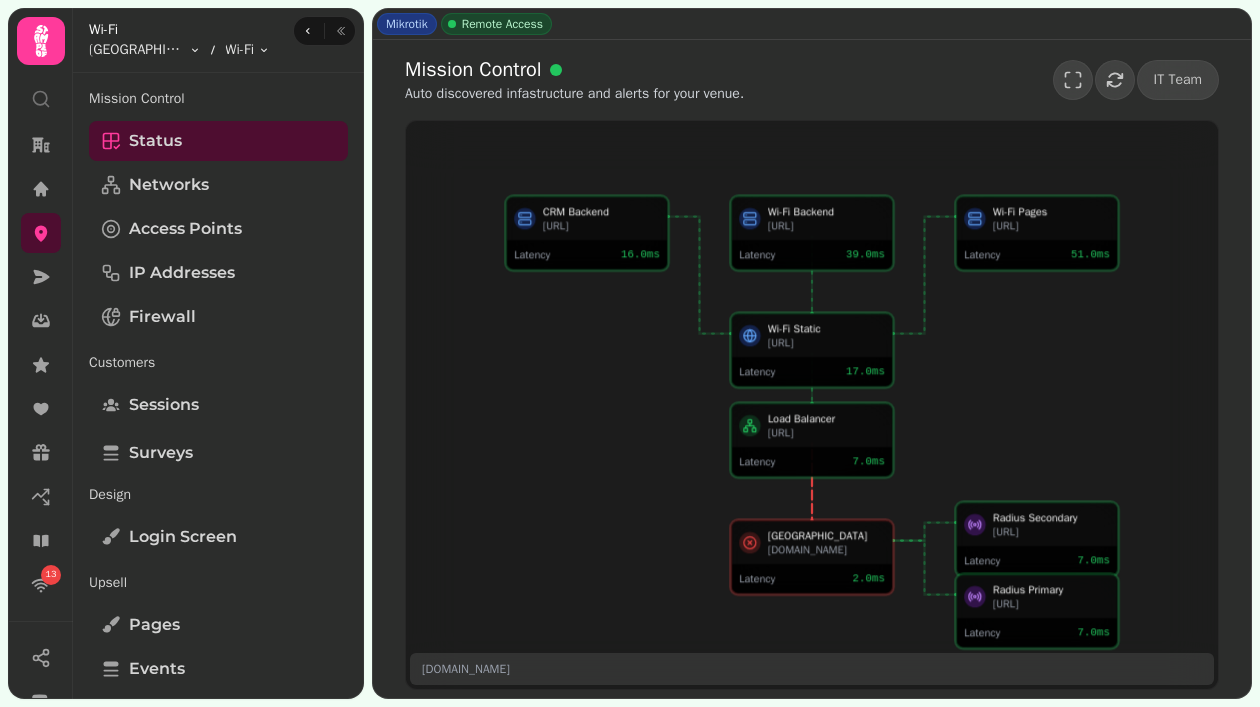 click on "Remote Access" at bounding box center (502, 24) 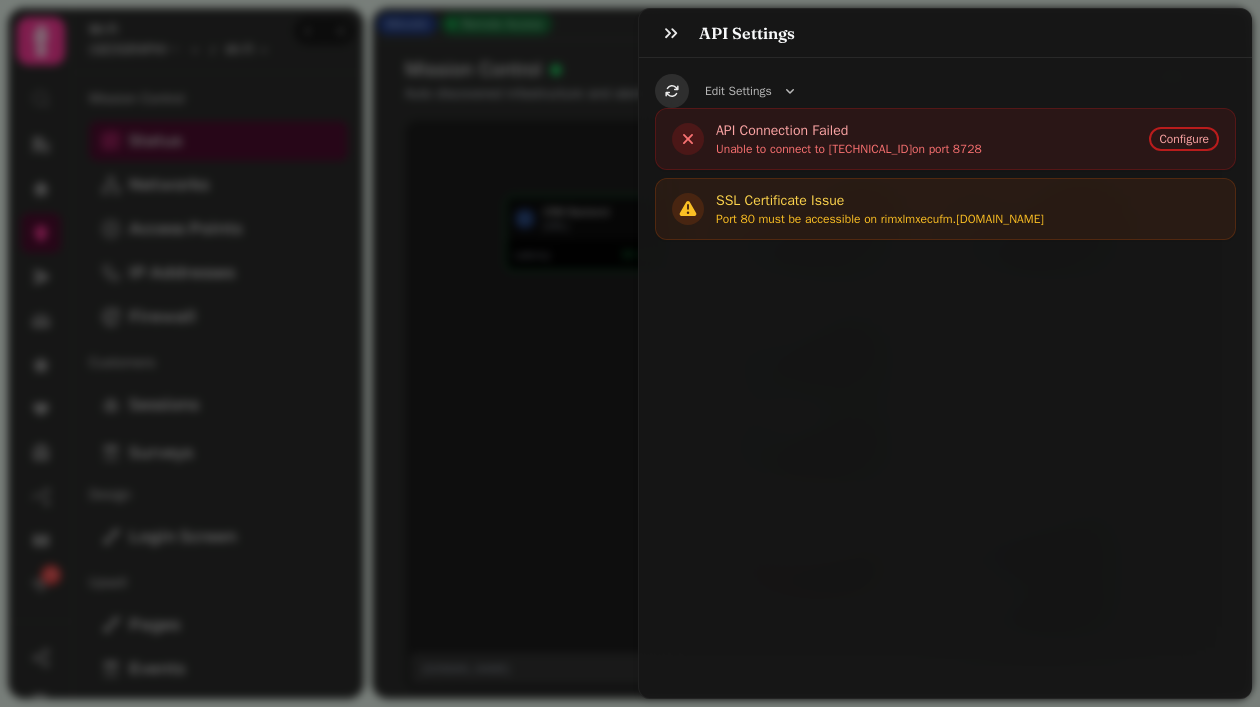 click 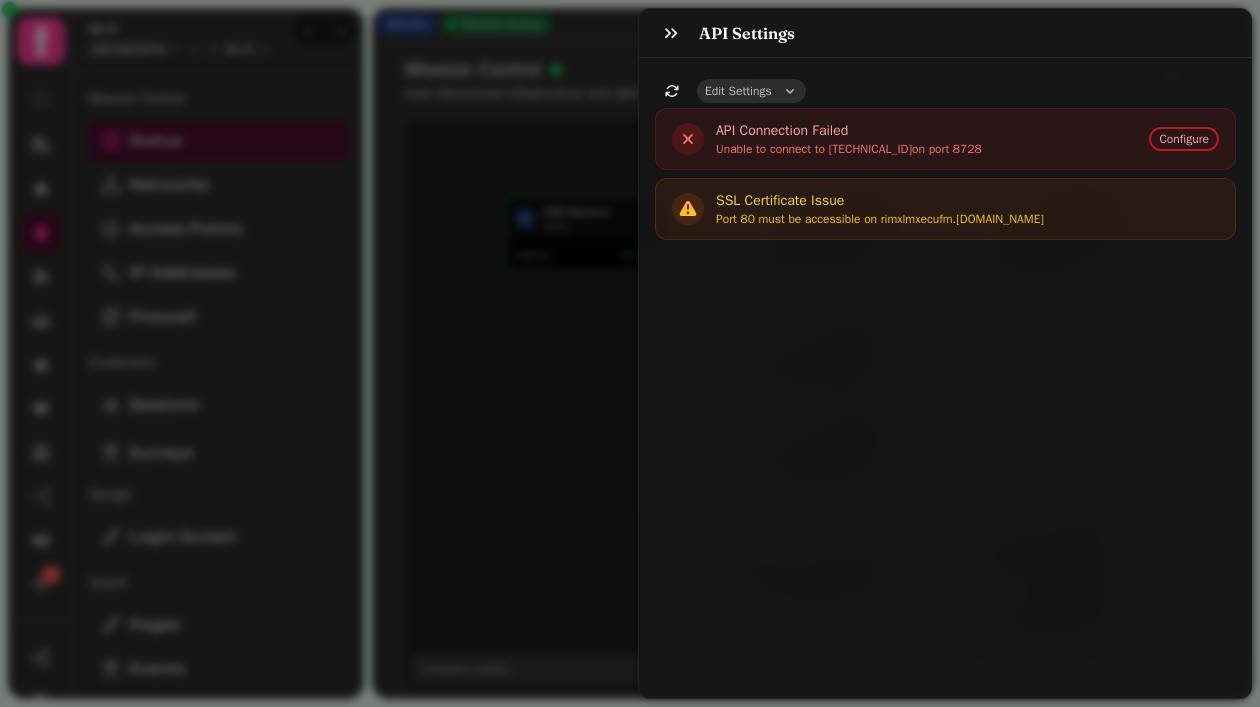click on "Edit Settings" at bounding box center [738, 91] 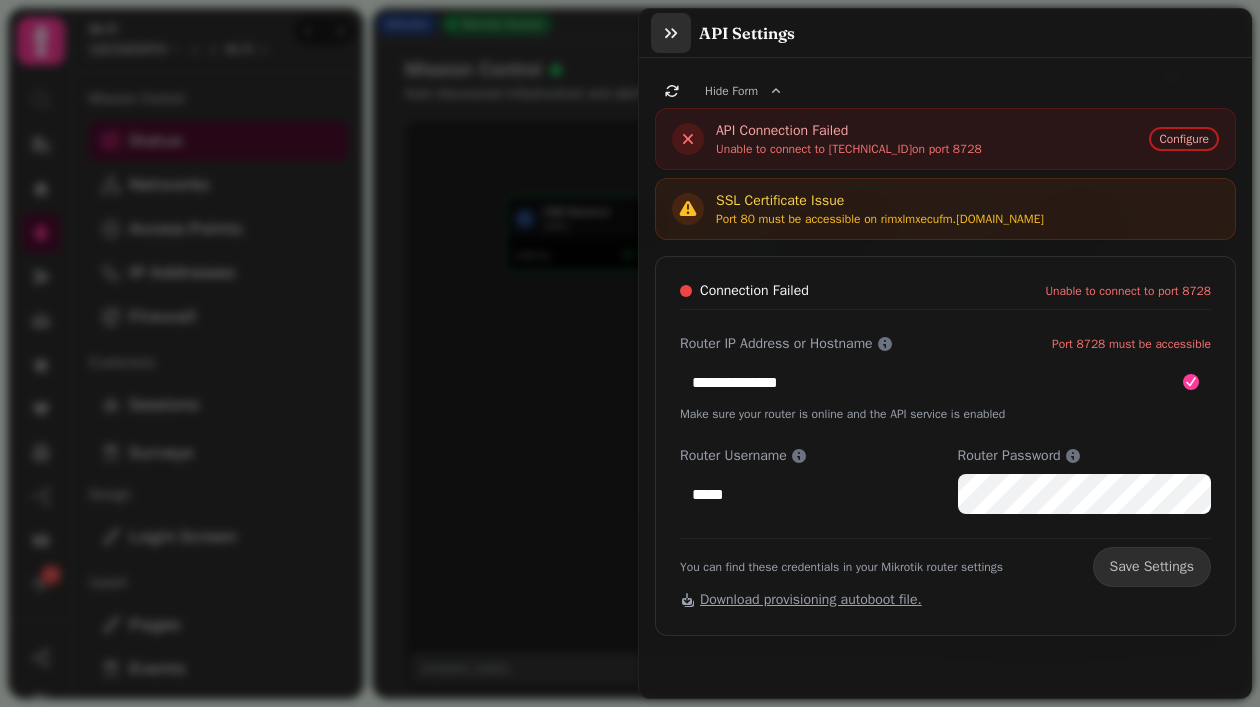 click 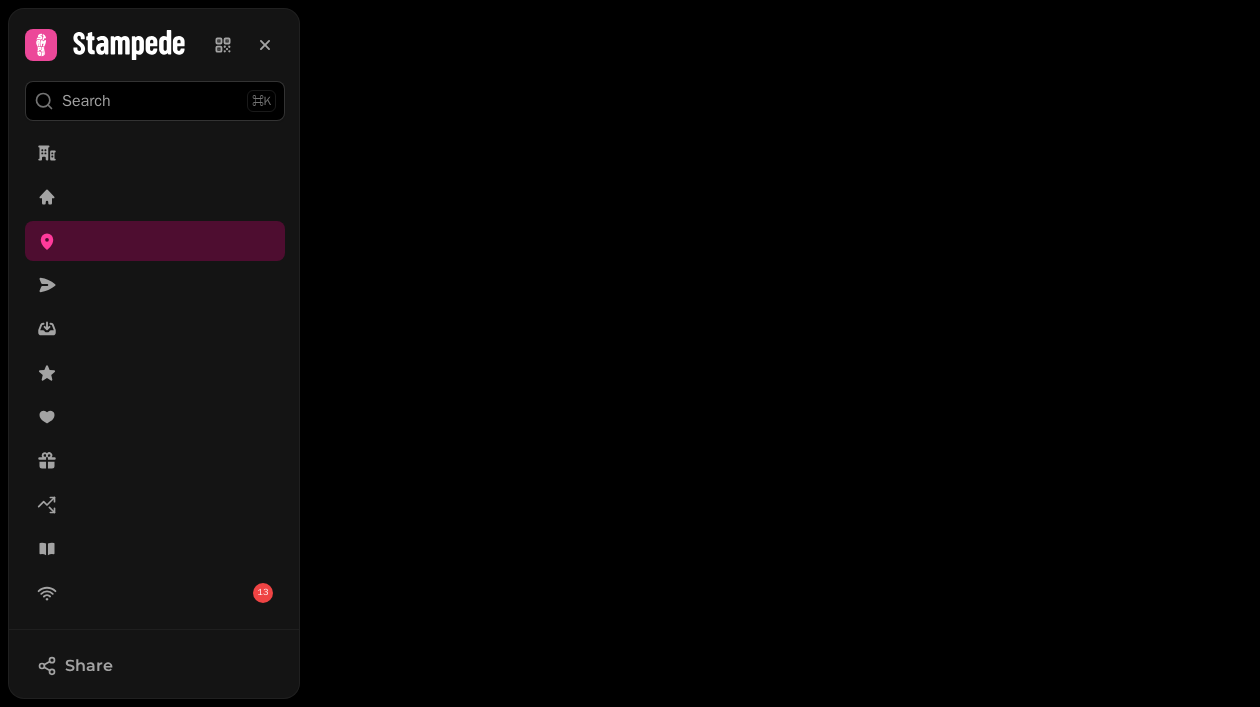 scroll, scrollTop: 0, scrollLeft: 0, axis: both 